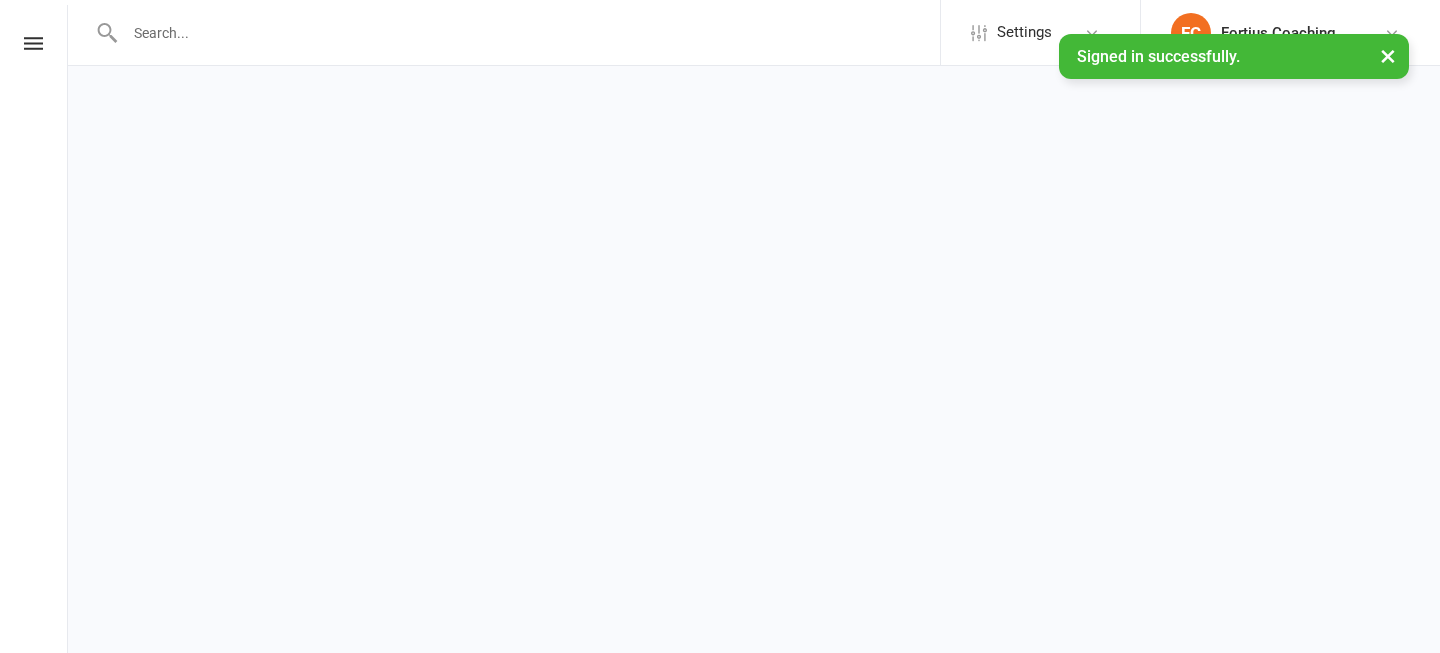 scroll, scrollTop: 0, scrollLeft: 0, axis: both 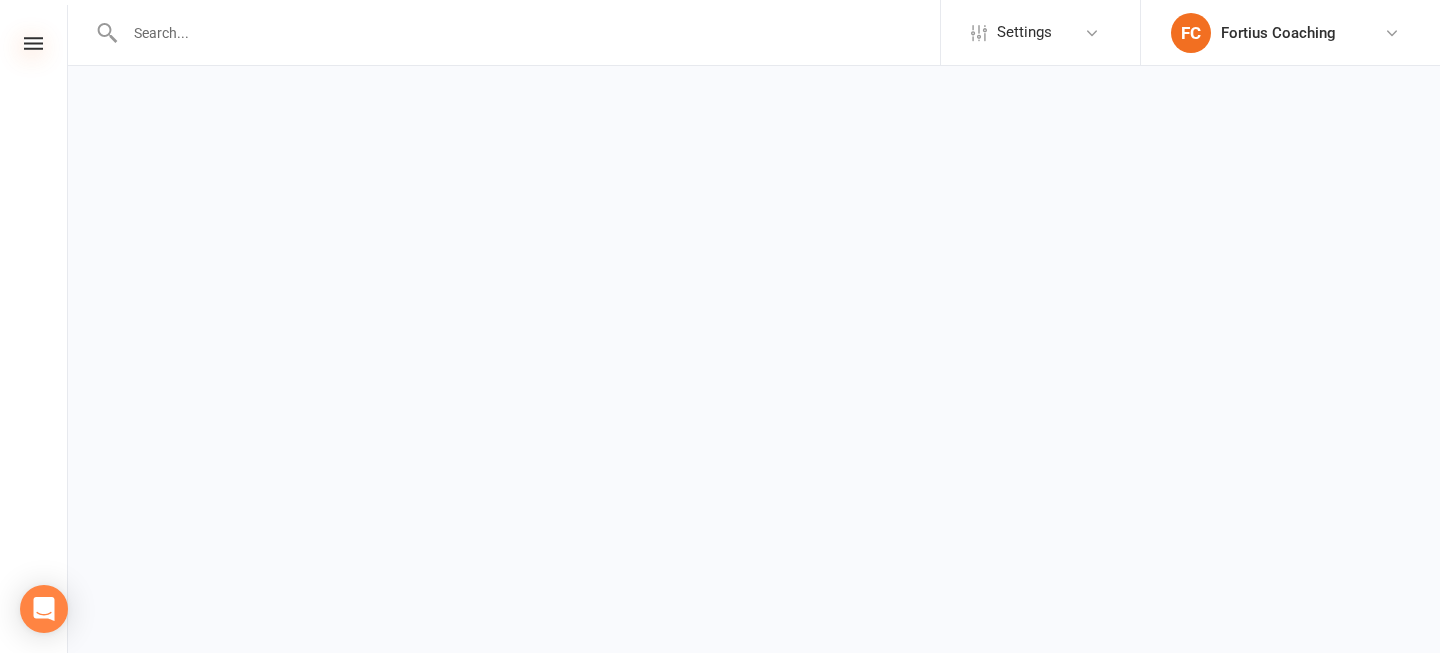 click at bounding box center [33, 43] 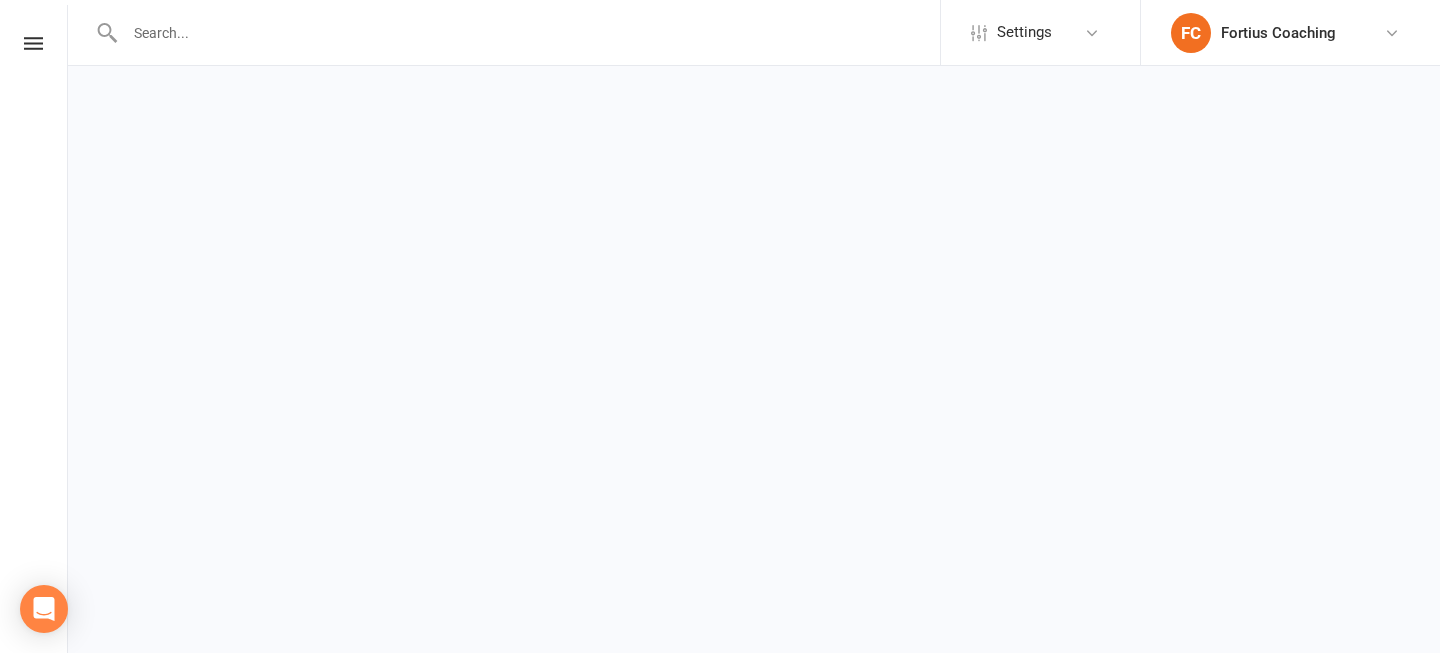 scroll, scrollTop: 0, scrollLeft: 0, axis: both 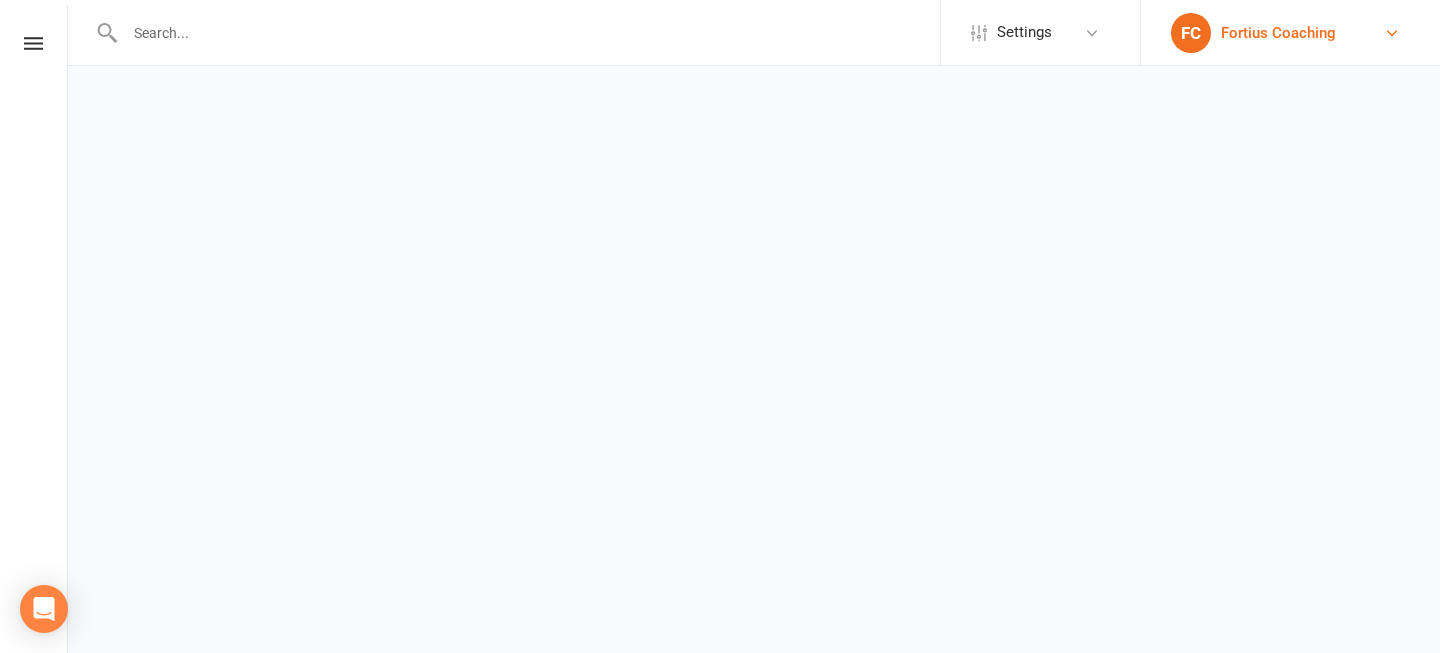 click on "Fortius Coaching" at bounding box center (1278, 33) 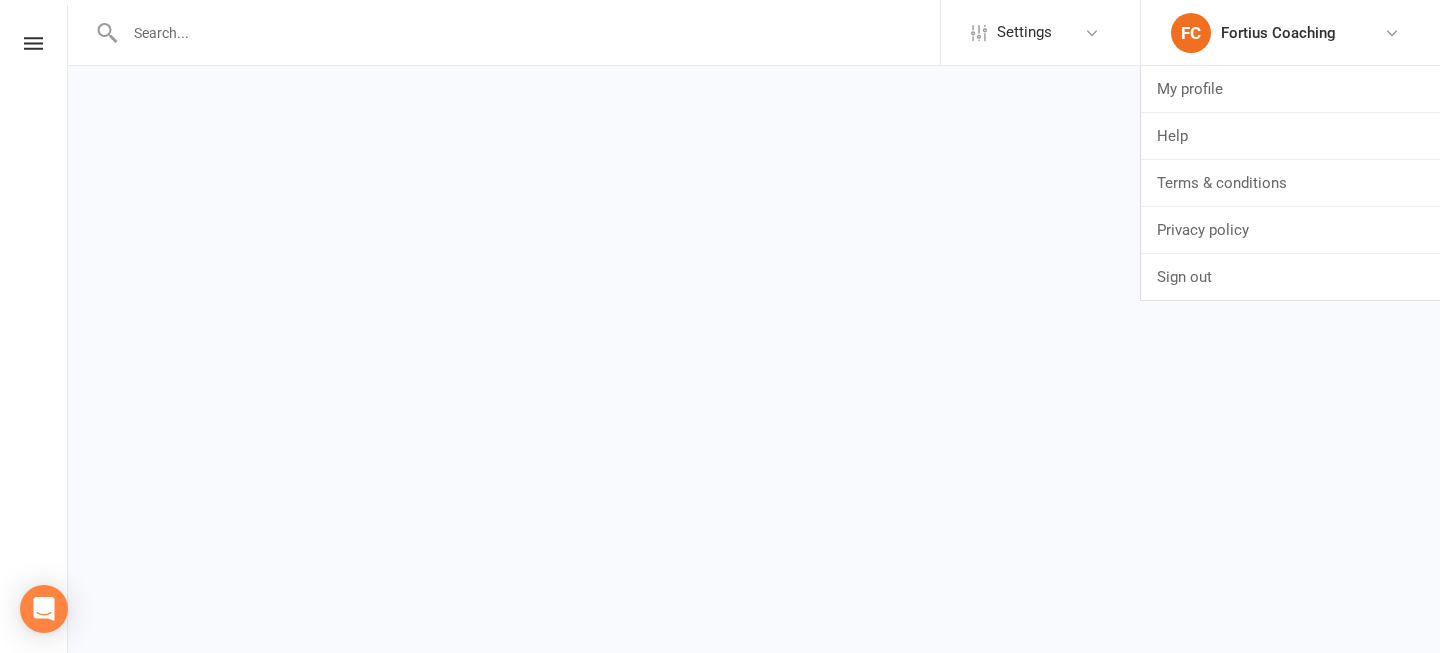 click on "Settings Event Templates FC Fortius Coaching My profile Help Terms & conditions  Privacy policy  Sign out Clubworx × × × Loading" at bounding box center [720, 47] 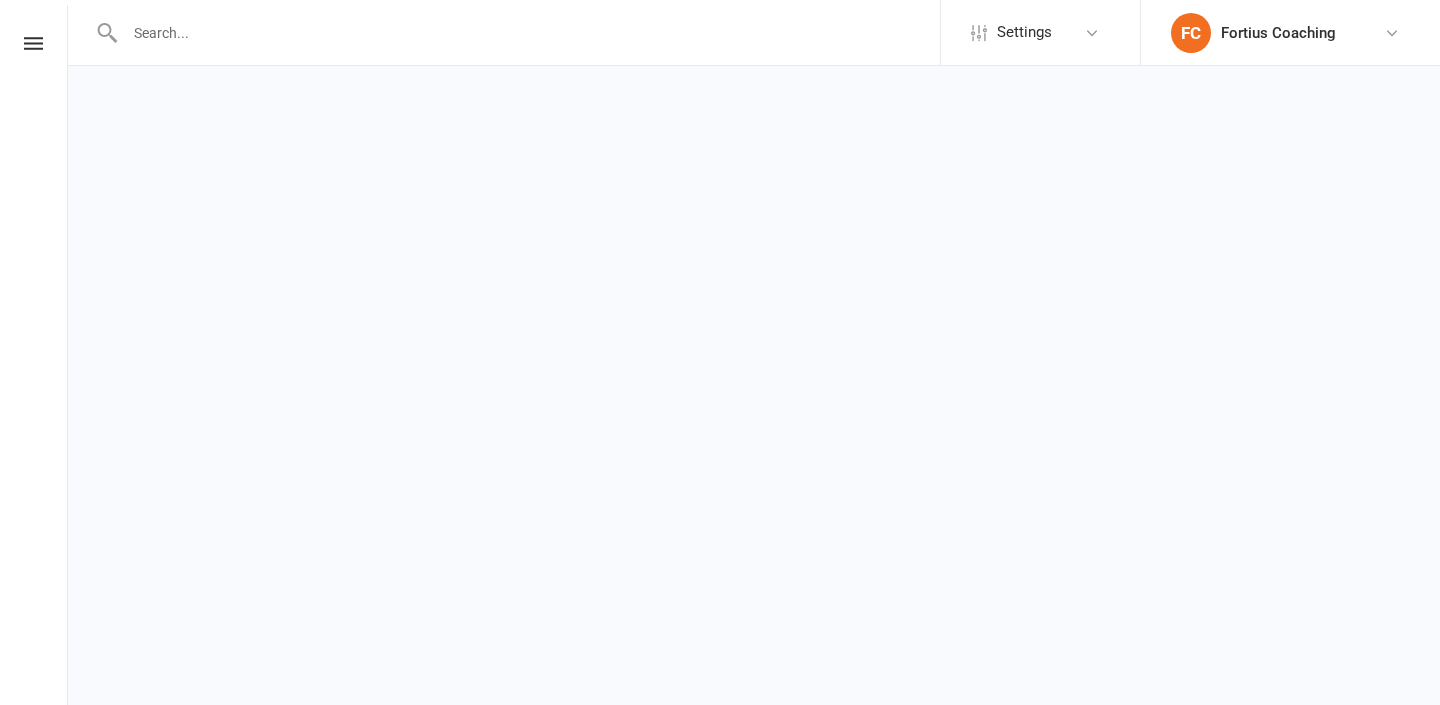 scroll, scrollTop: 0, scrollLeft: 0, axis: both 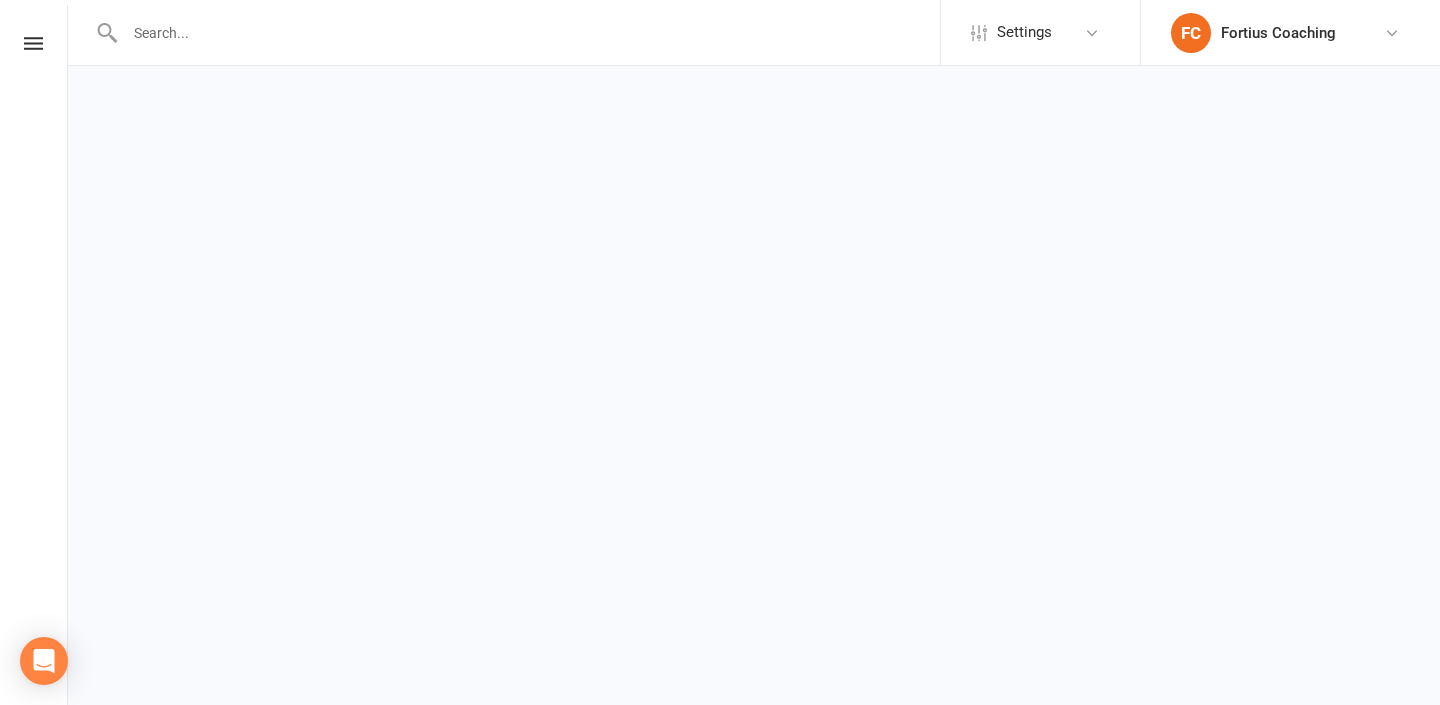 click on "Settings Event Templates FC Fortius Coaching My profile Help Terms & conditions  Privacy policy  Sign out Clubworx × × × Loading" at bounding box center (720, 47) 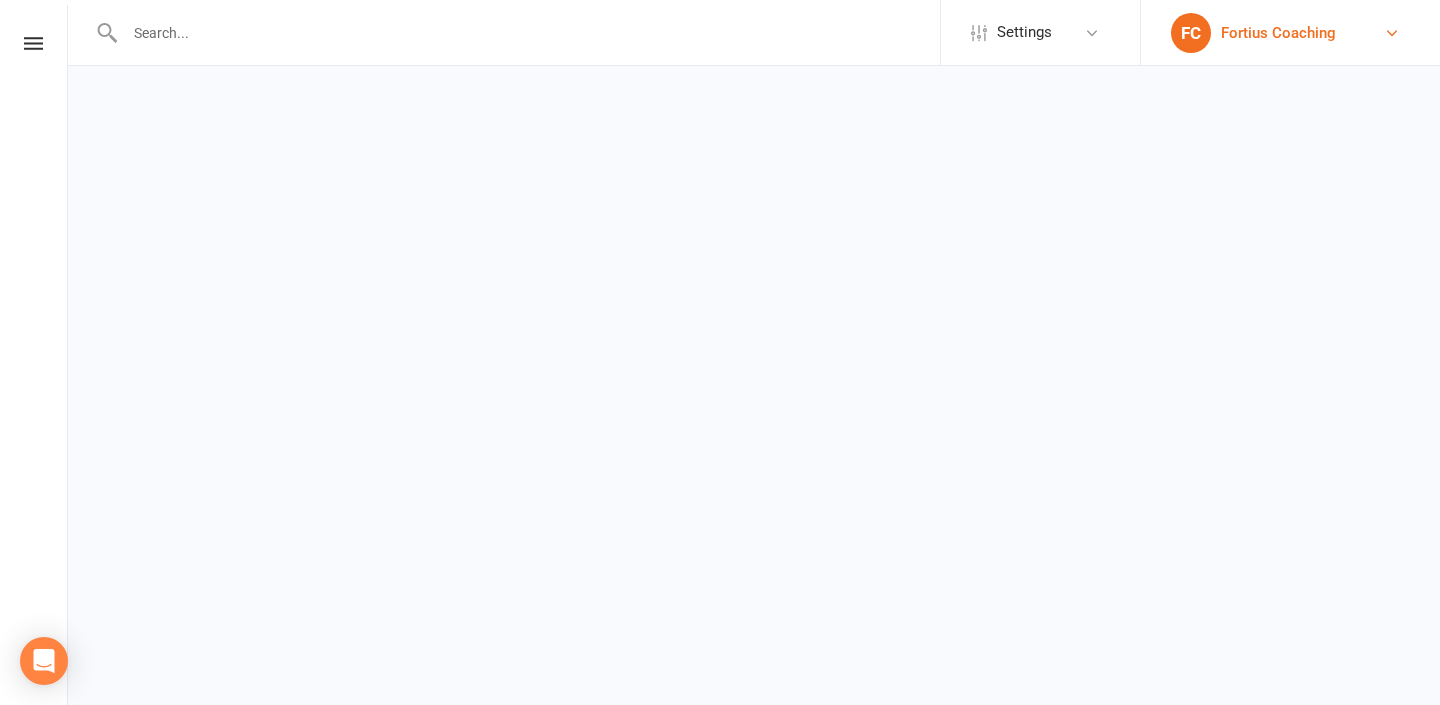 click on "FC Fortius Coaching" at bounding box center [1290, 33] 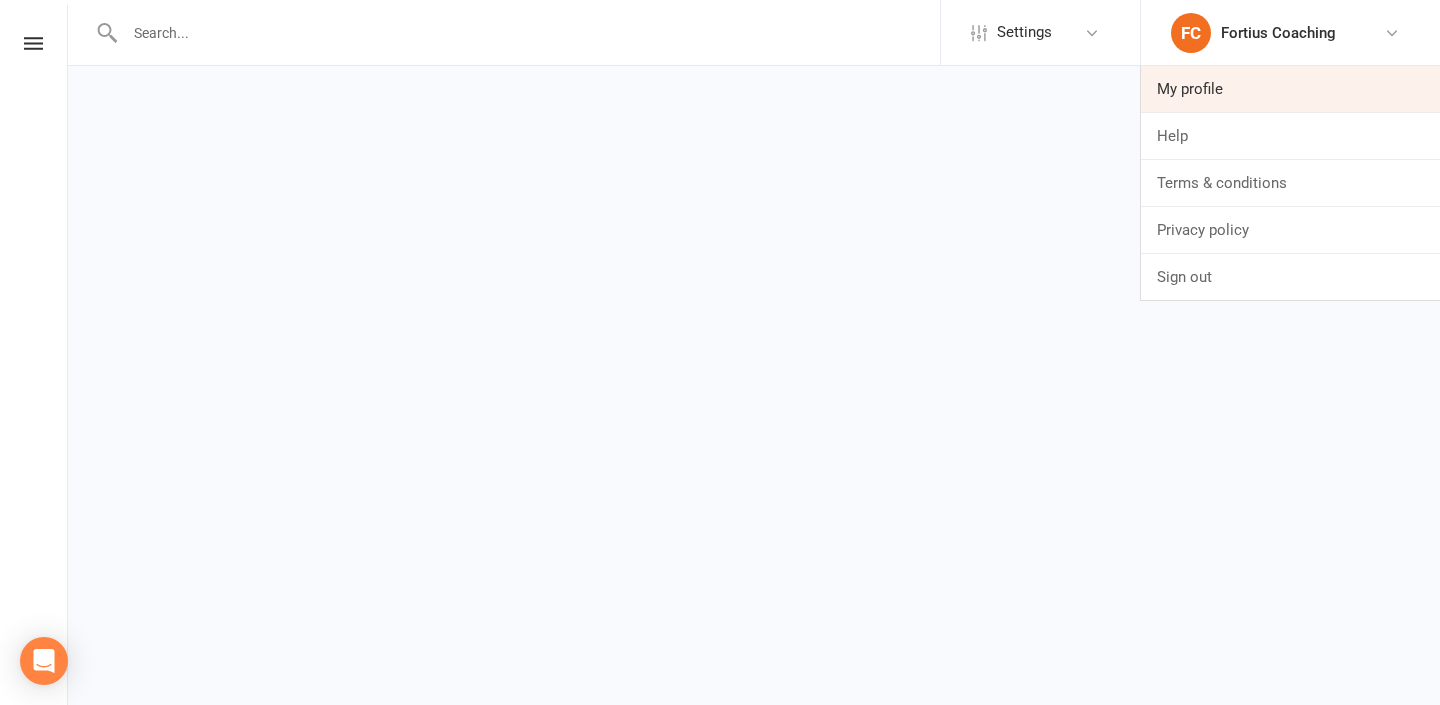 click on "My profile" at bounding box center [1290, 89] 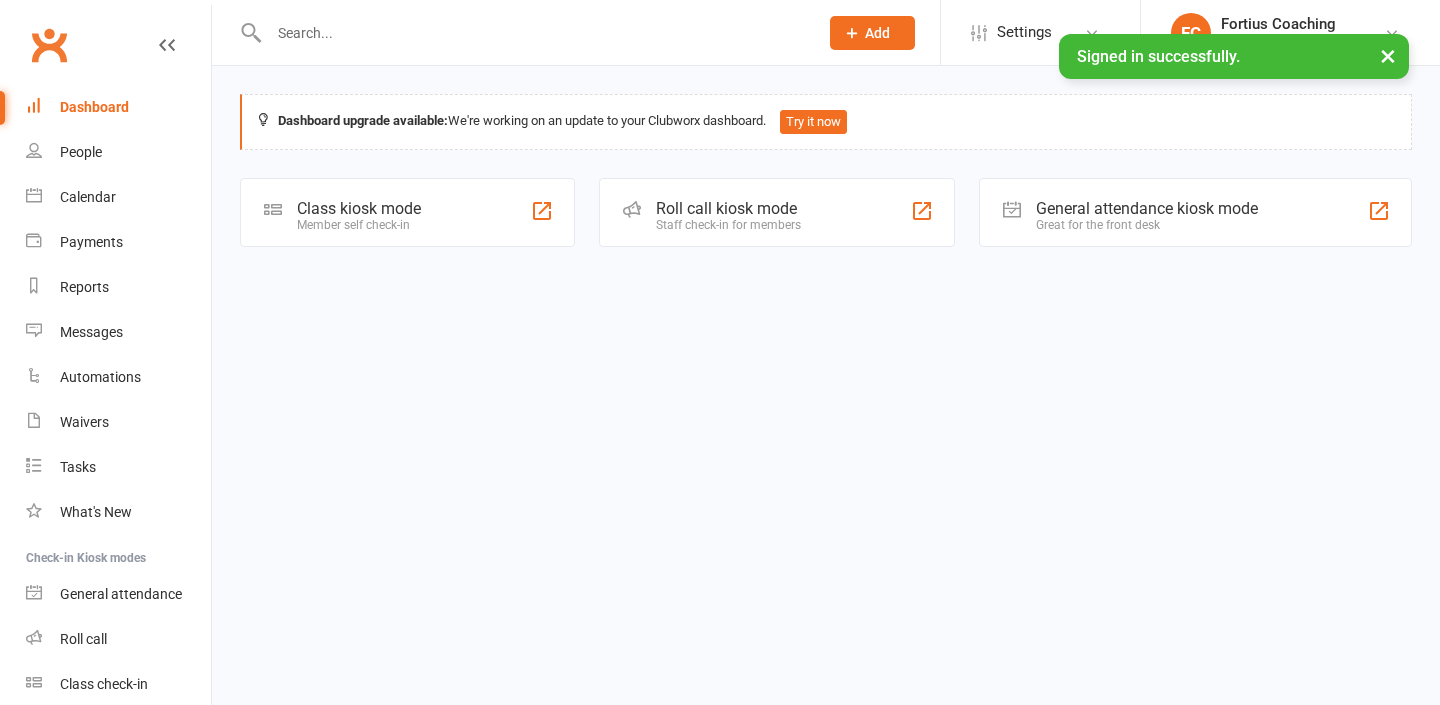scroll, scrollTop: 0, scrollLeft: 0, axis: both 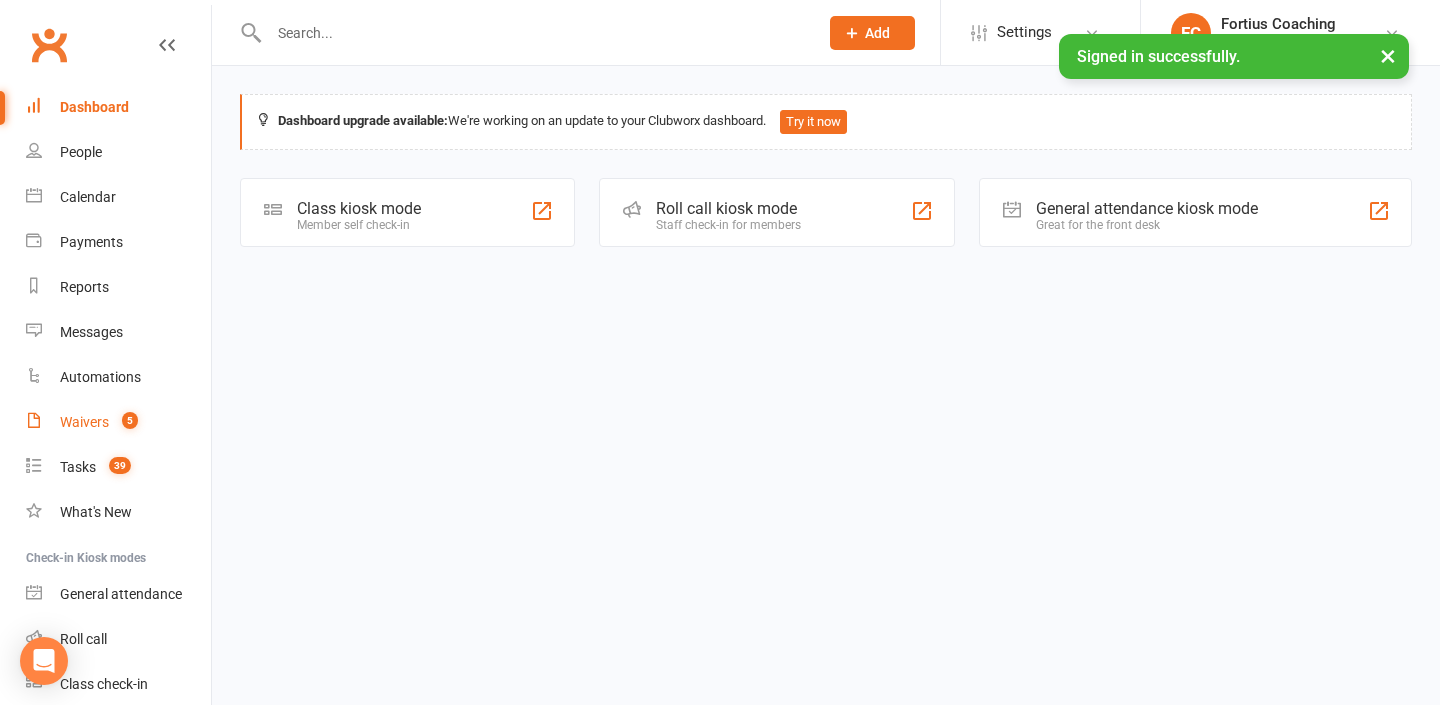 click on "Waivers" at bounding box center [84, 422] 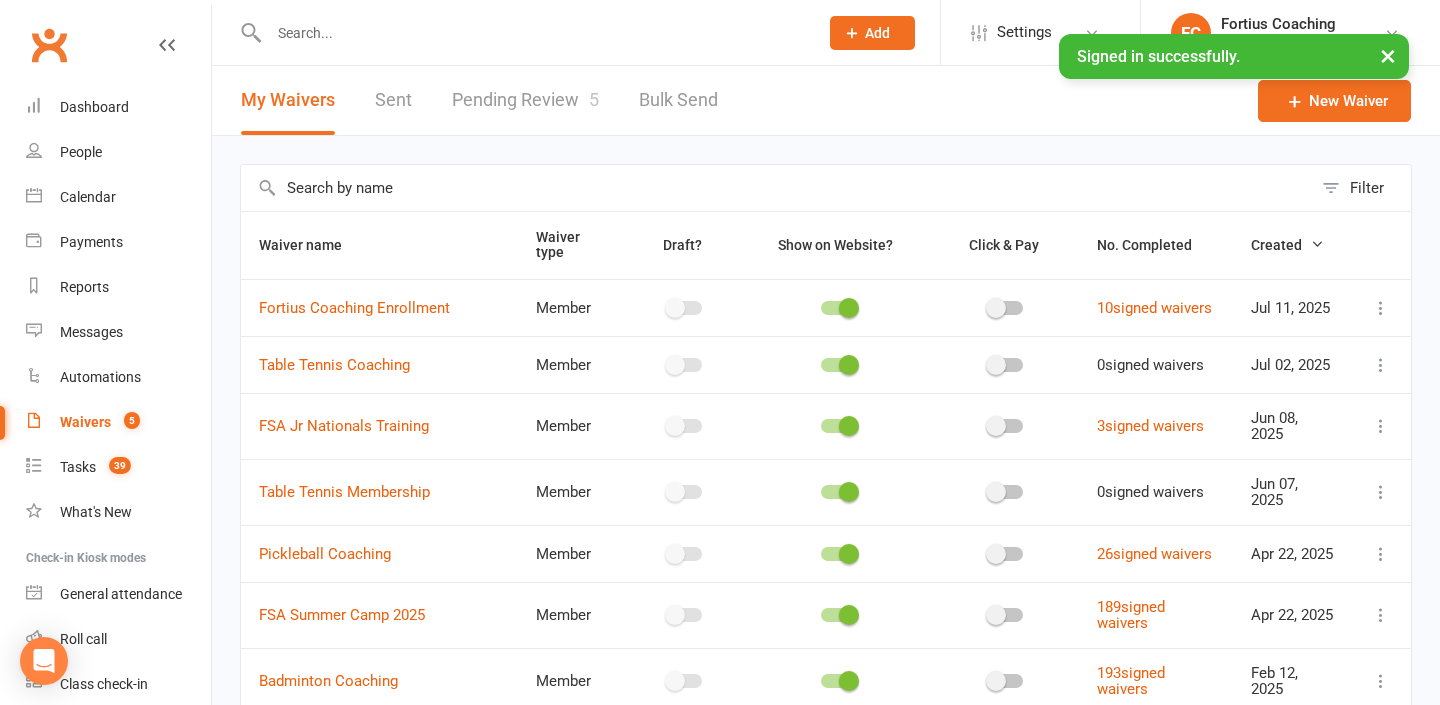 click on "Pending Review 5" at bounding box center [525, 100] 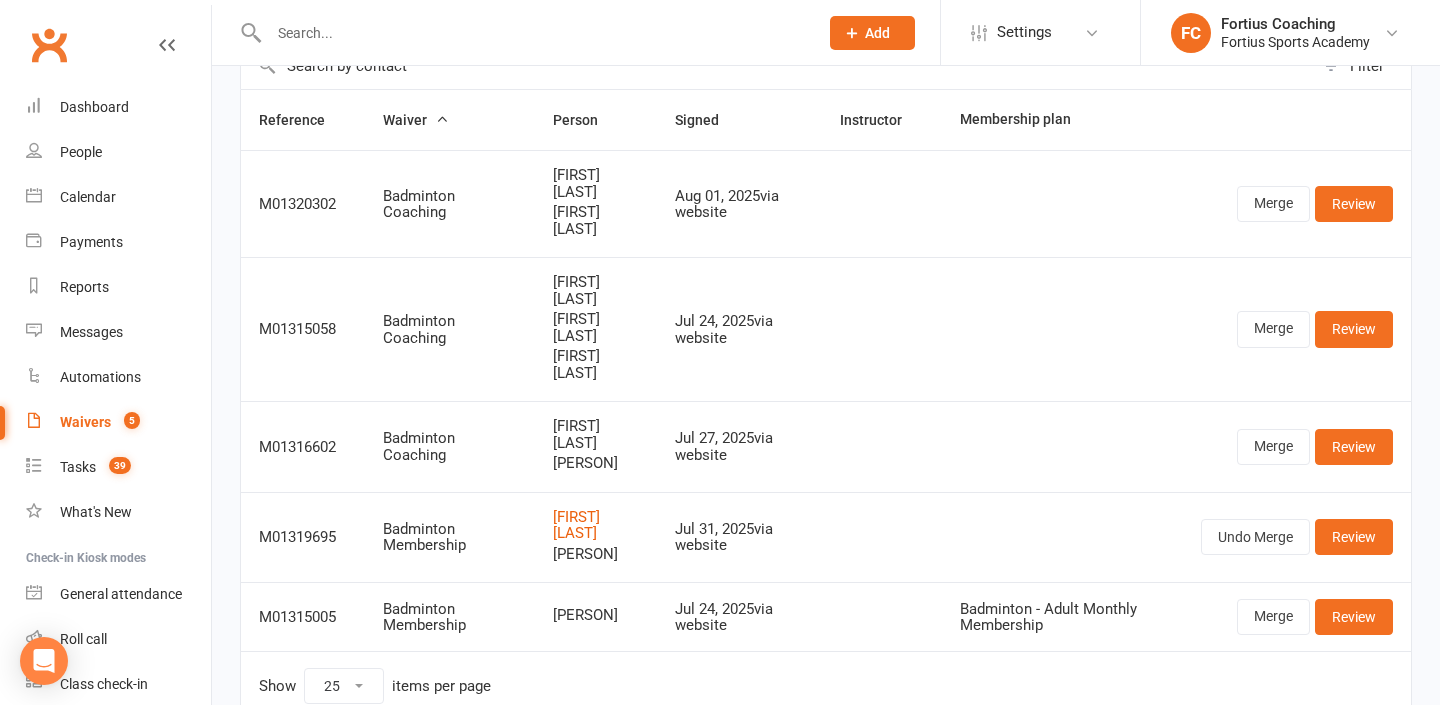scroll, scrollTop: 123, scrollLeft: 0, axis: vertical 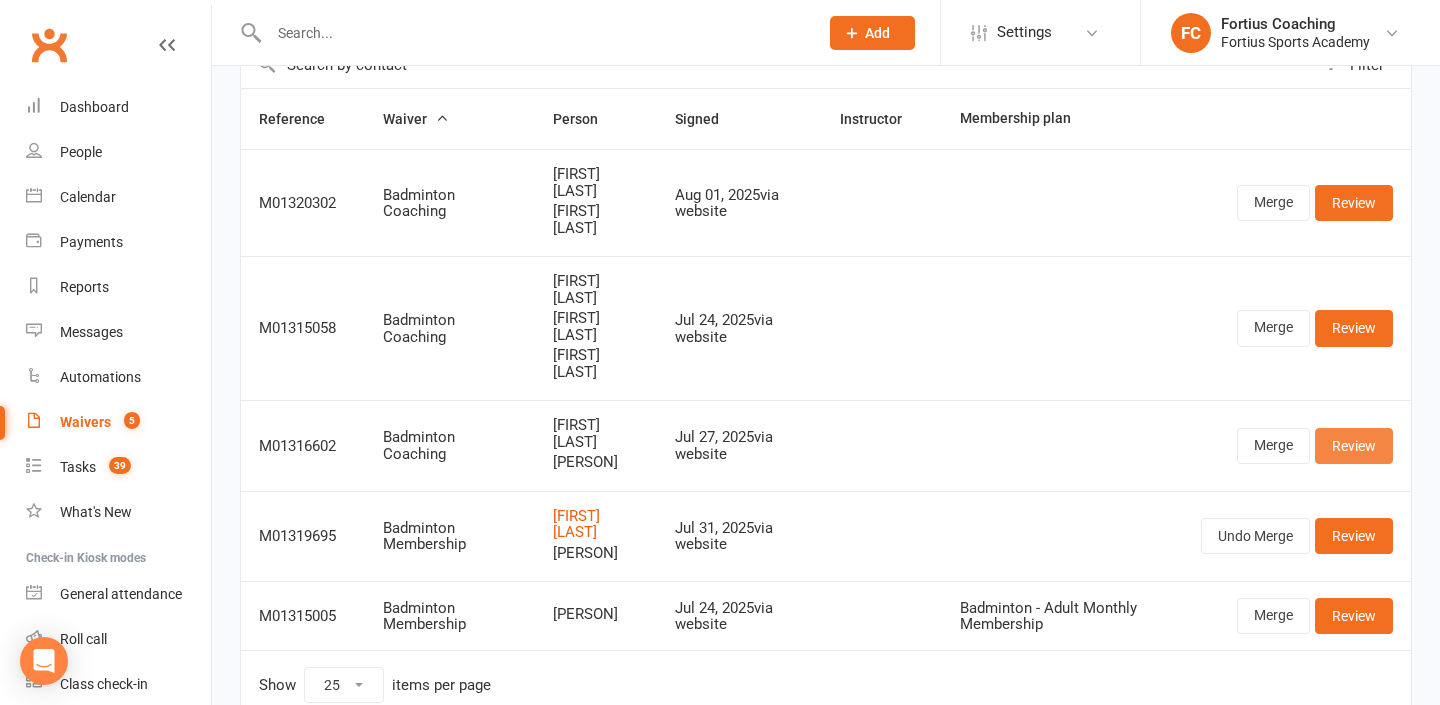 click on "Review" at bounding box center [1354, 446] 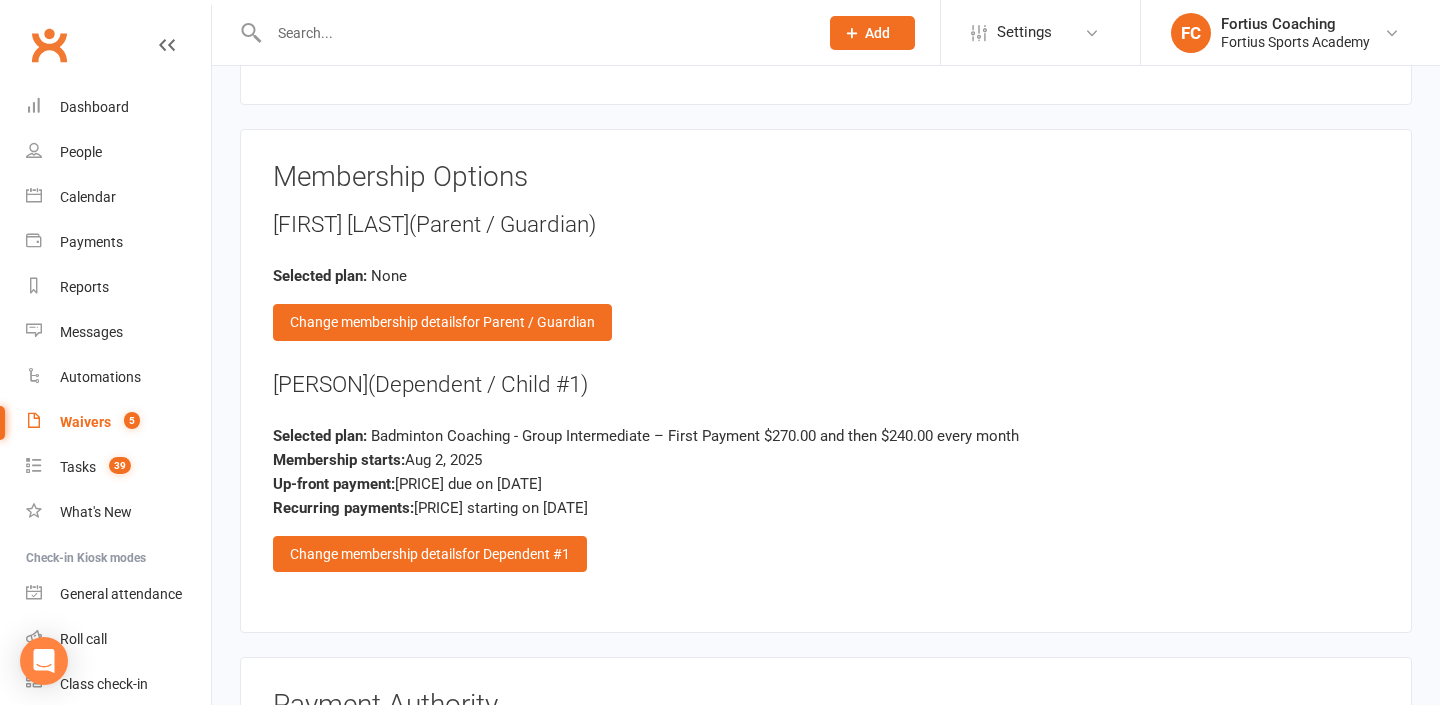 scroll, scrollTop: 2030, scrollLeft: 0, axis: vertical 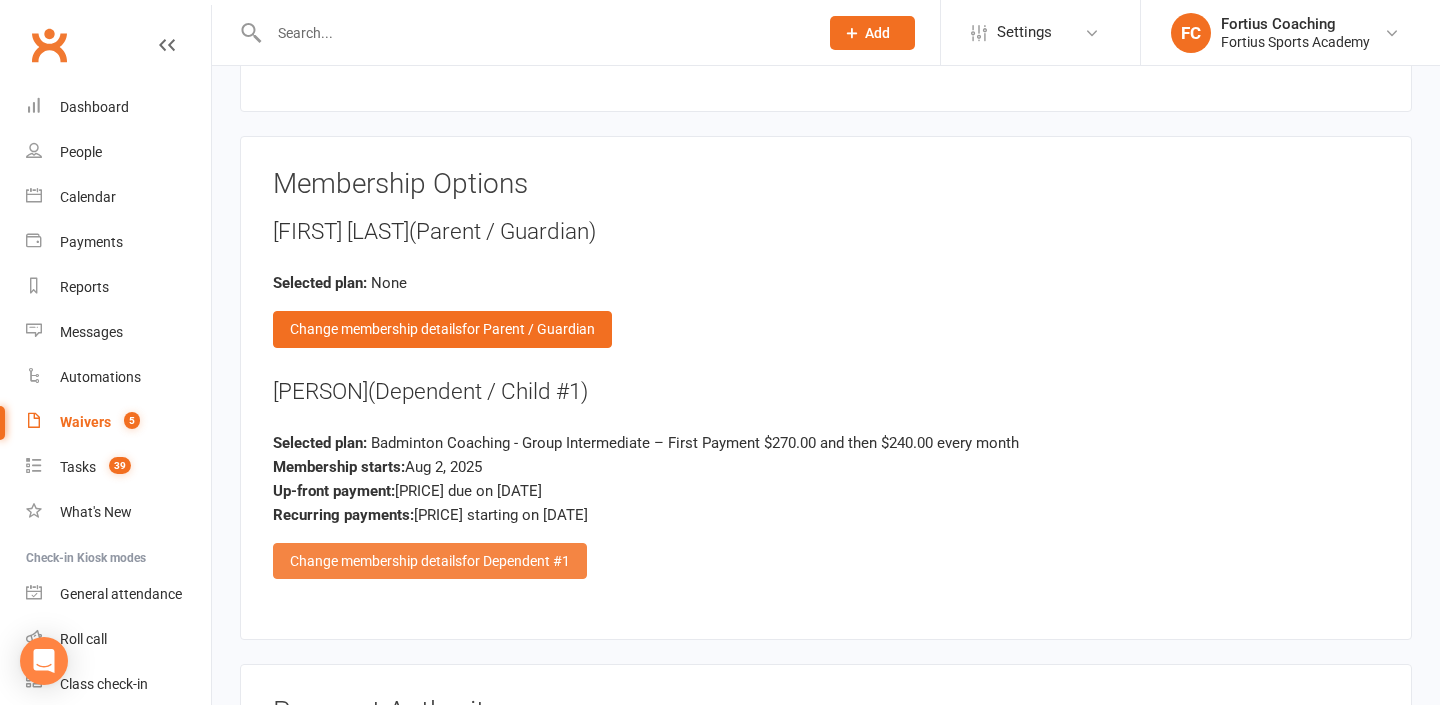 click on "for Dependent #1" at bounding box center (516, 561) 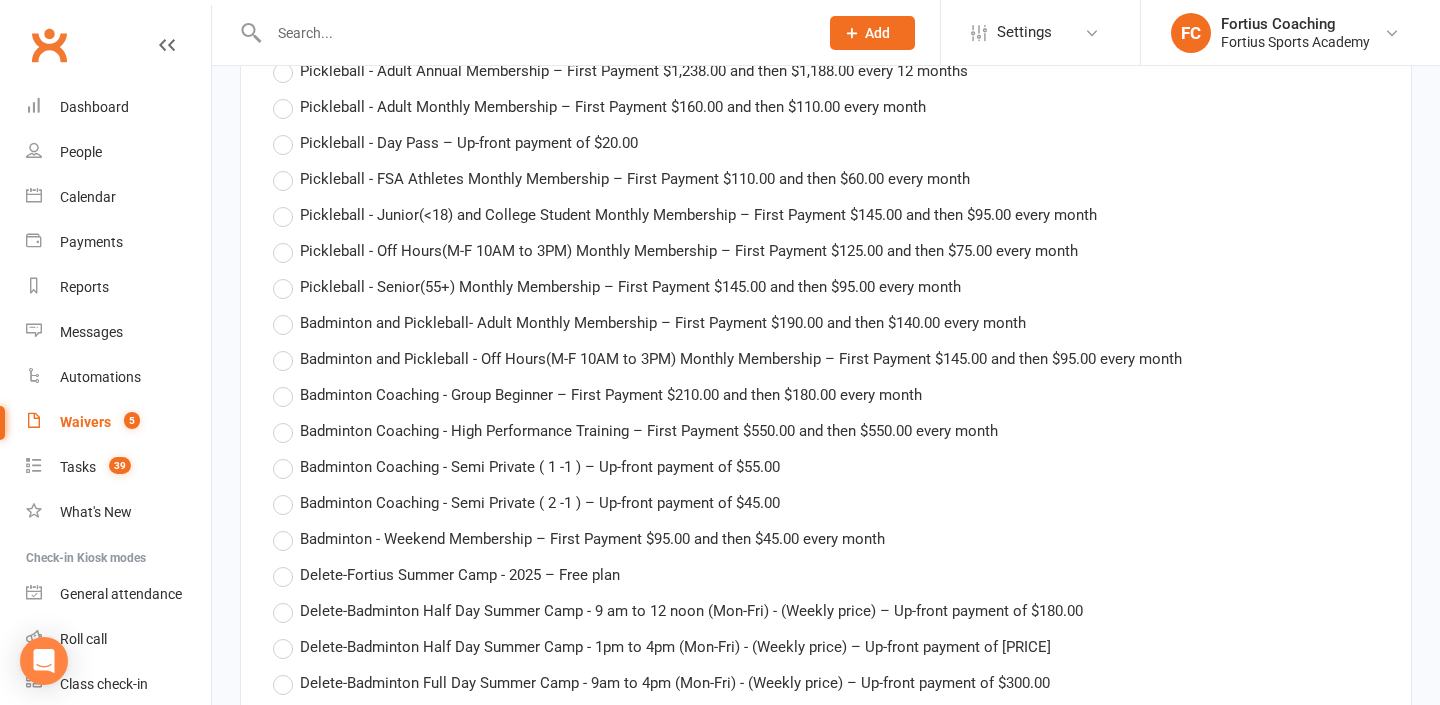 scroll, scrollTop: 2584, scrollLeft: 0, axis: vertical 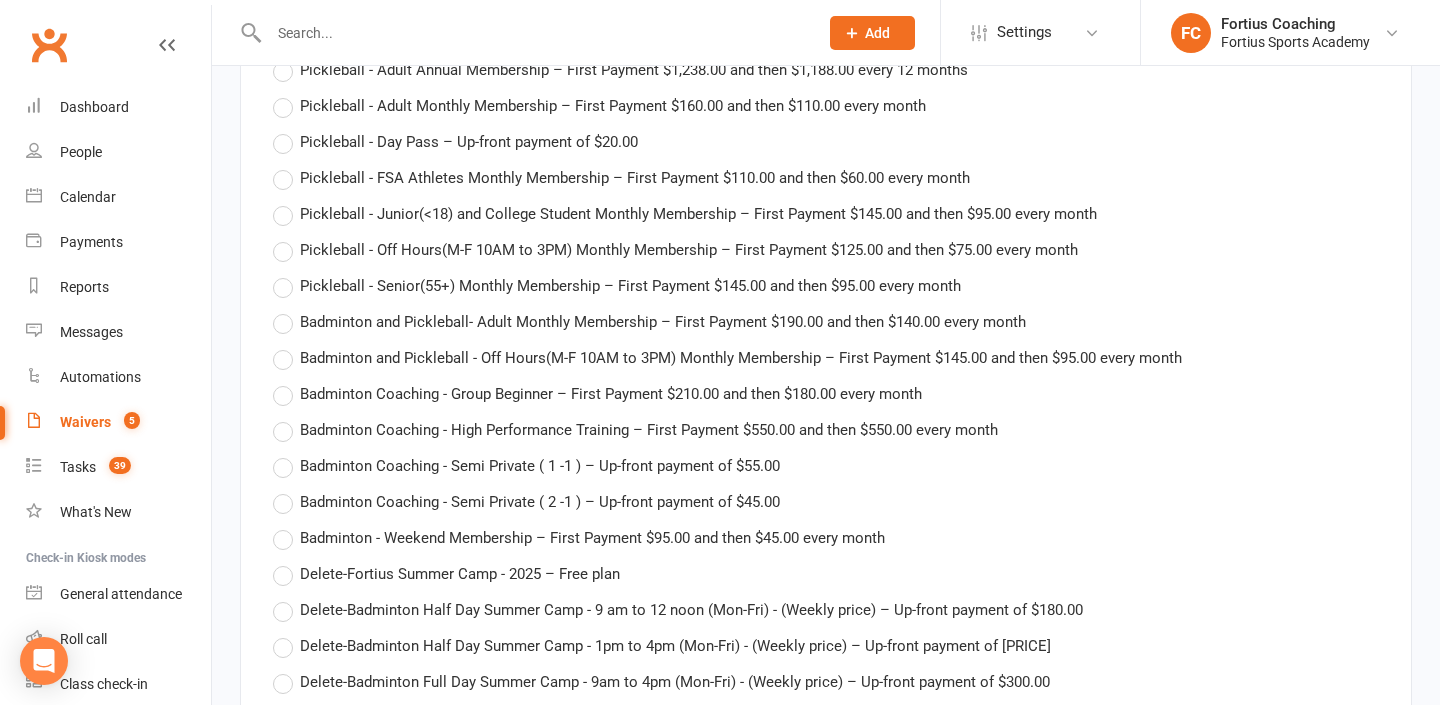 click on "Badminton Coaching - Group Beginner – First Payment $210.00 and then $180.00 every month" at bounding box center [611, 392] 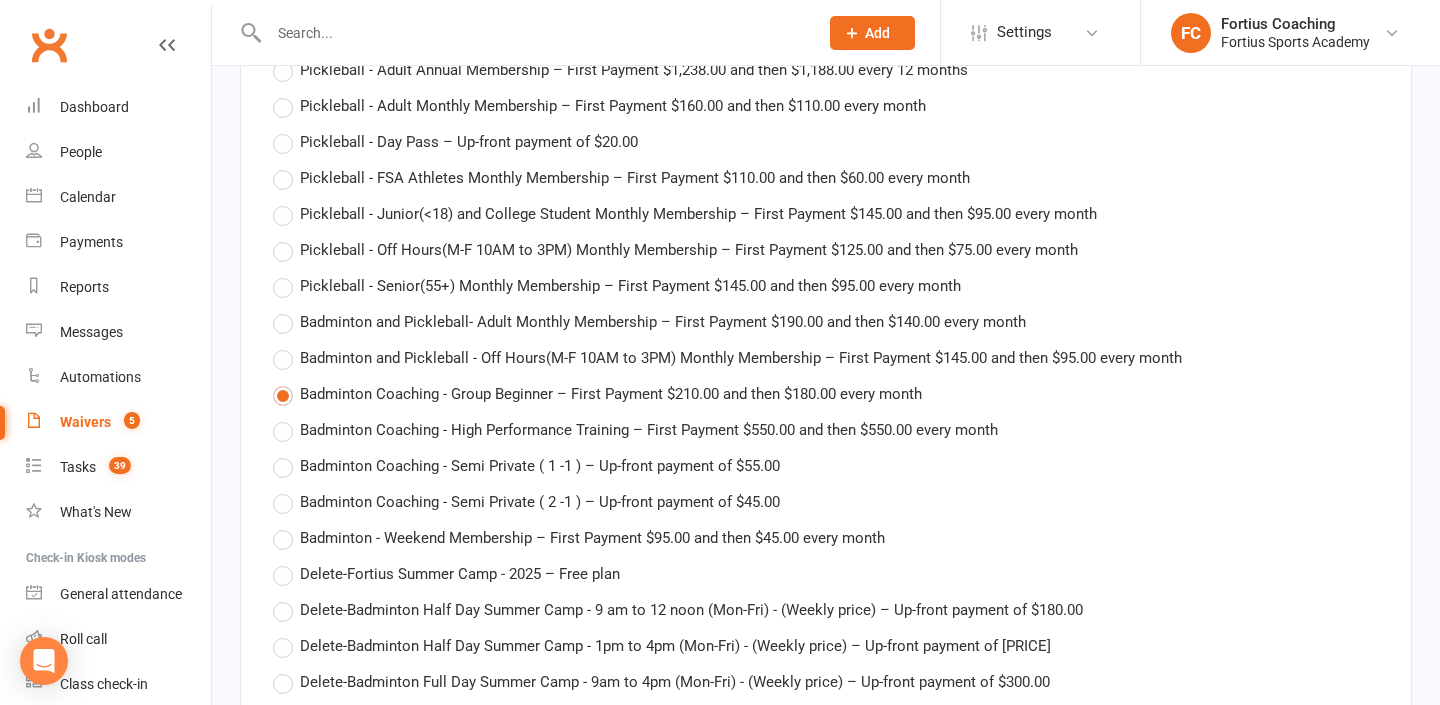 type on "Badminton Coaching - Group Beginner" 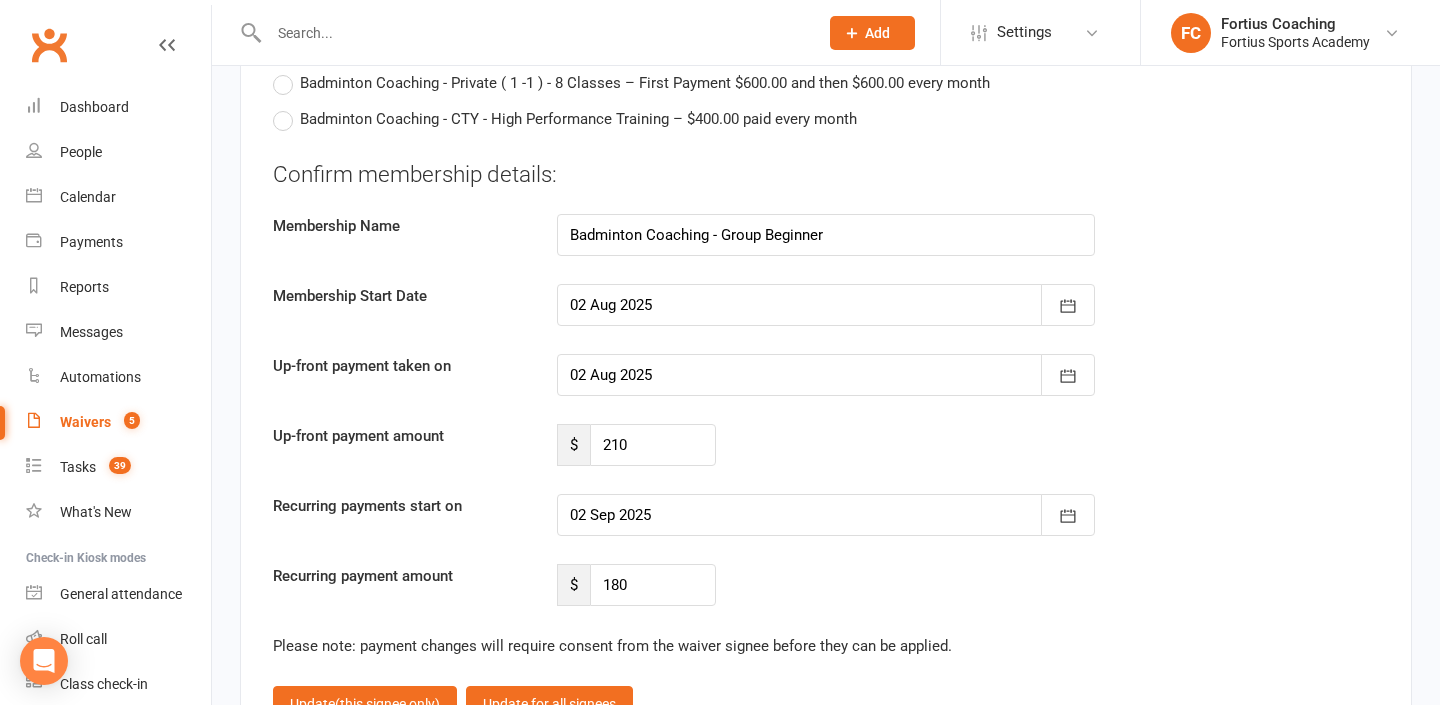 scroll, scrollTop: 4705, scrollLeft: 0, axis: vertical 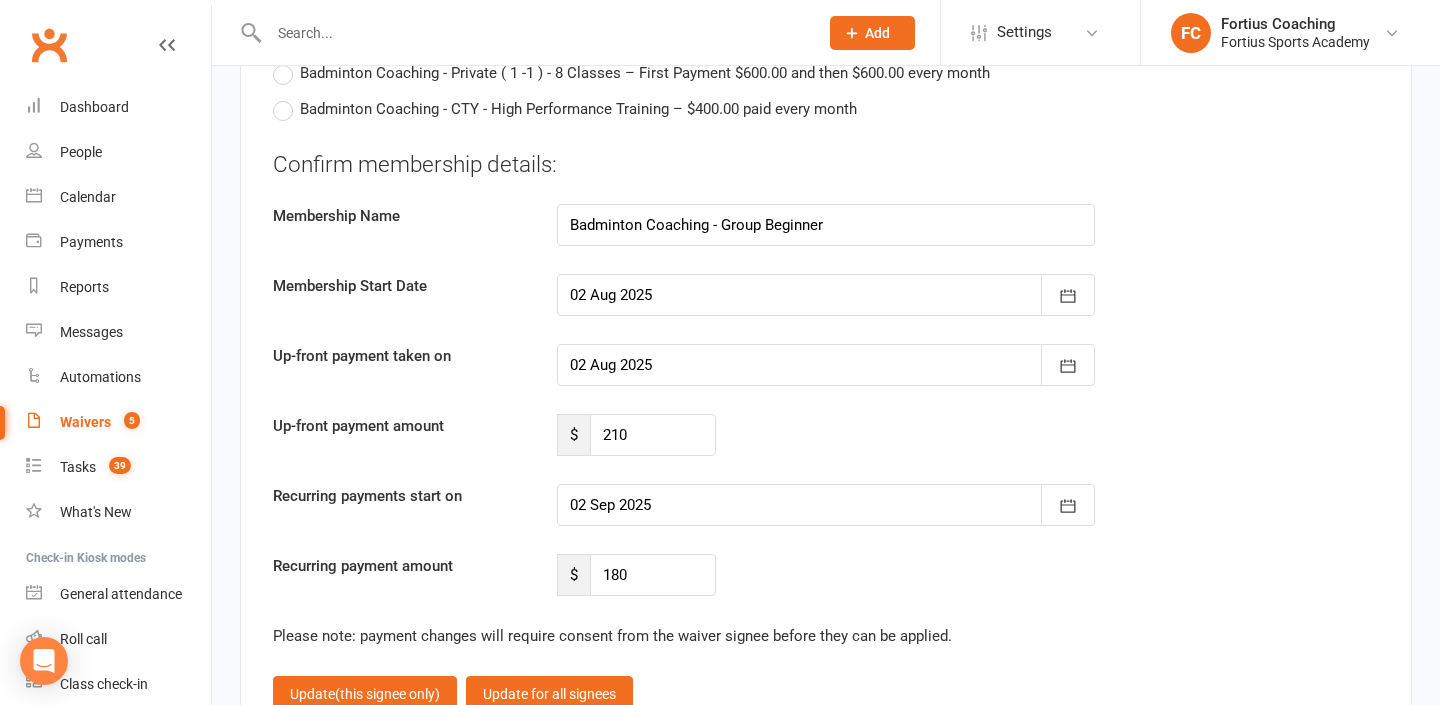 click at bounding box center (826, 505) 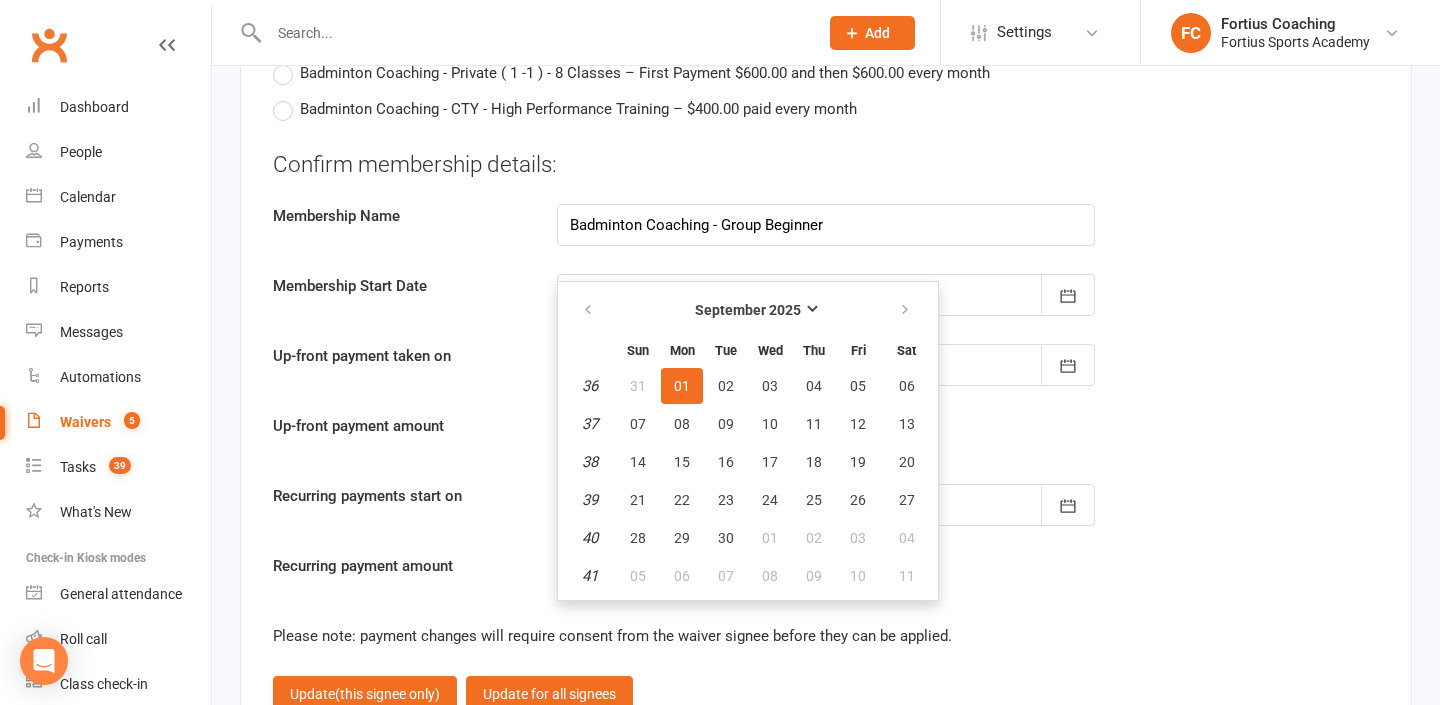 click on "01" at bounding box center (682, 386) 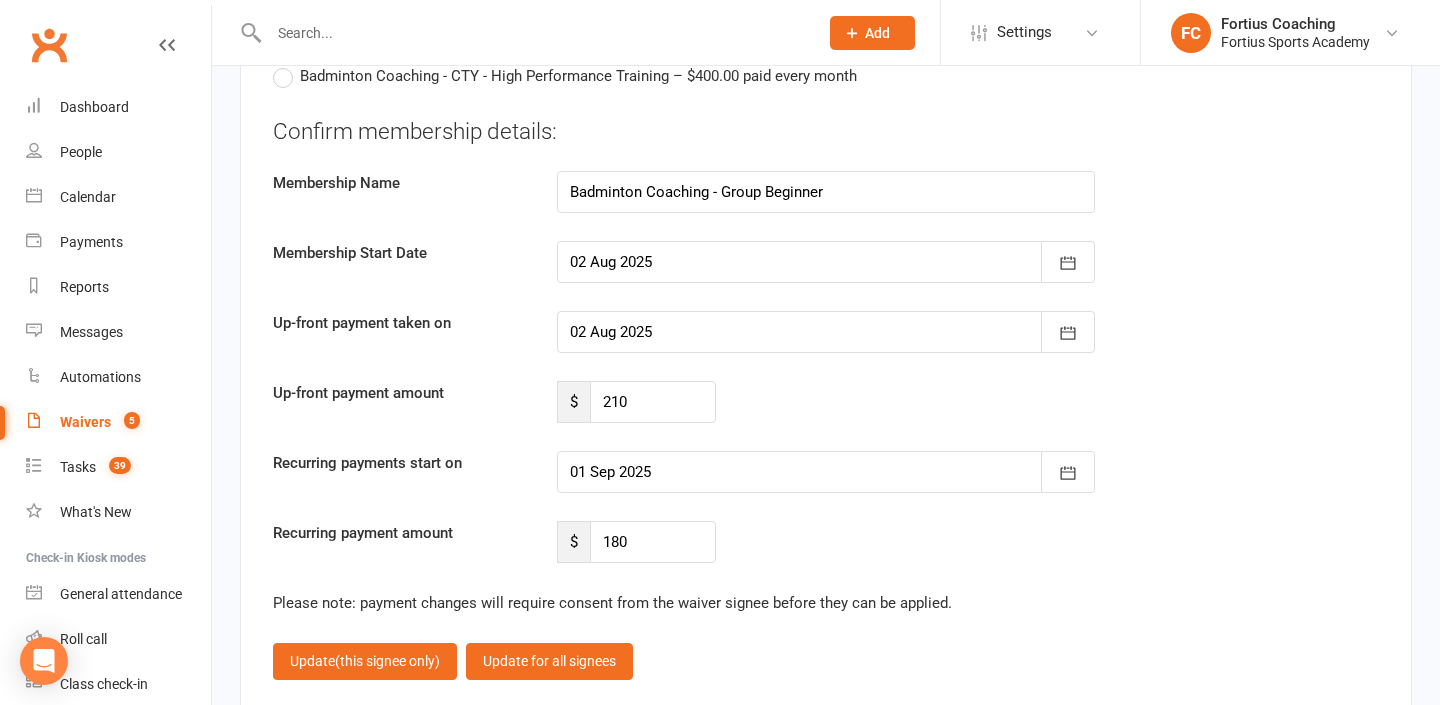 scroll, scrollTop: 4774, scrollLeft: 0, axis: vertical 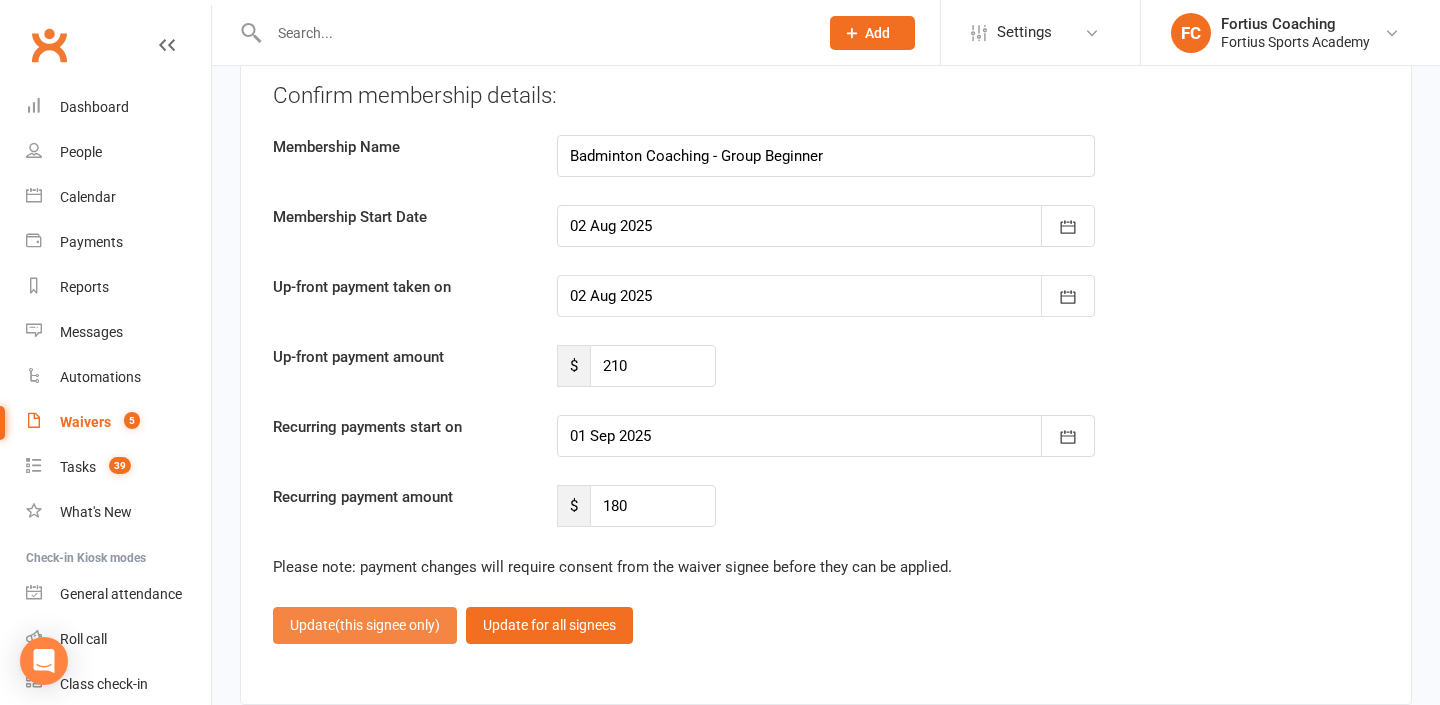 click on "Update  (this signee only)" at bounding box center [365, 625] 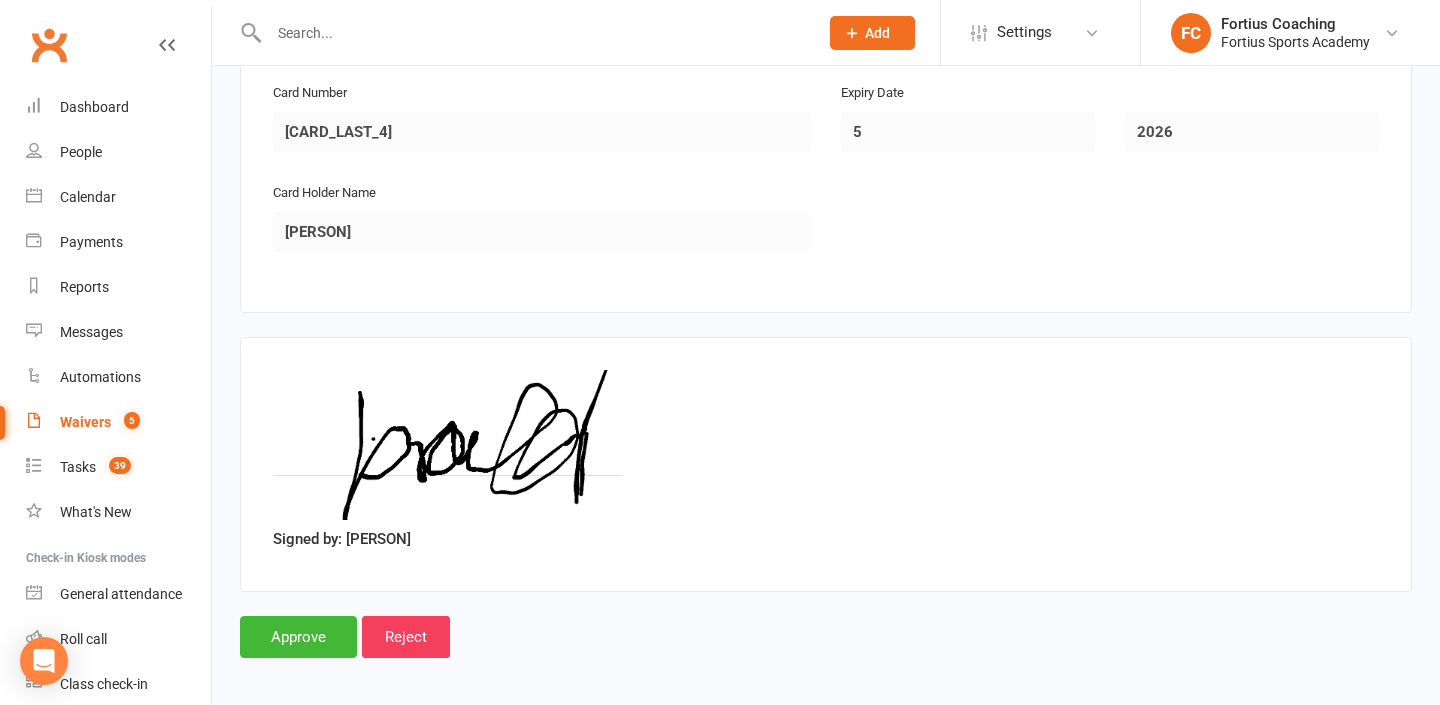 scroll, scrollTop: 2795, scrollLeft: 0, axis: vertical 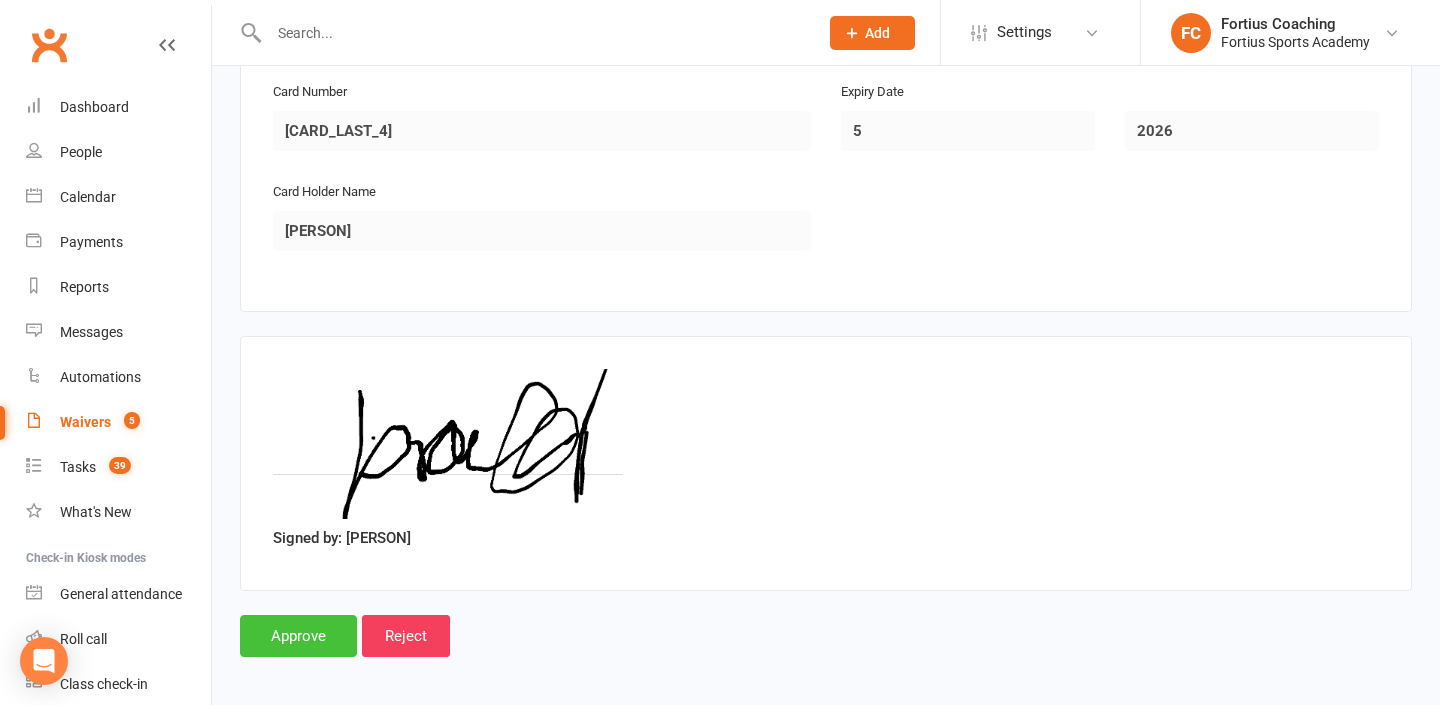 click on "Approve" at bounding box center (298, 636) 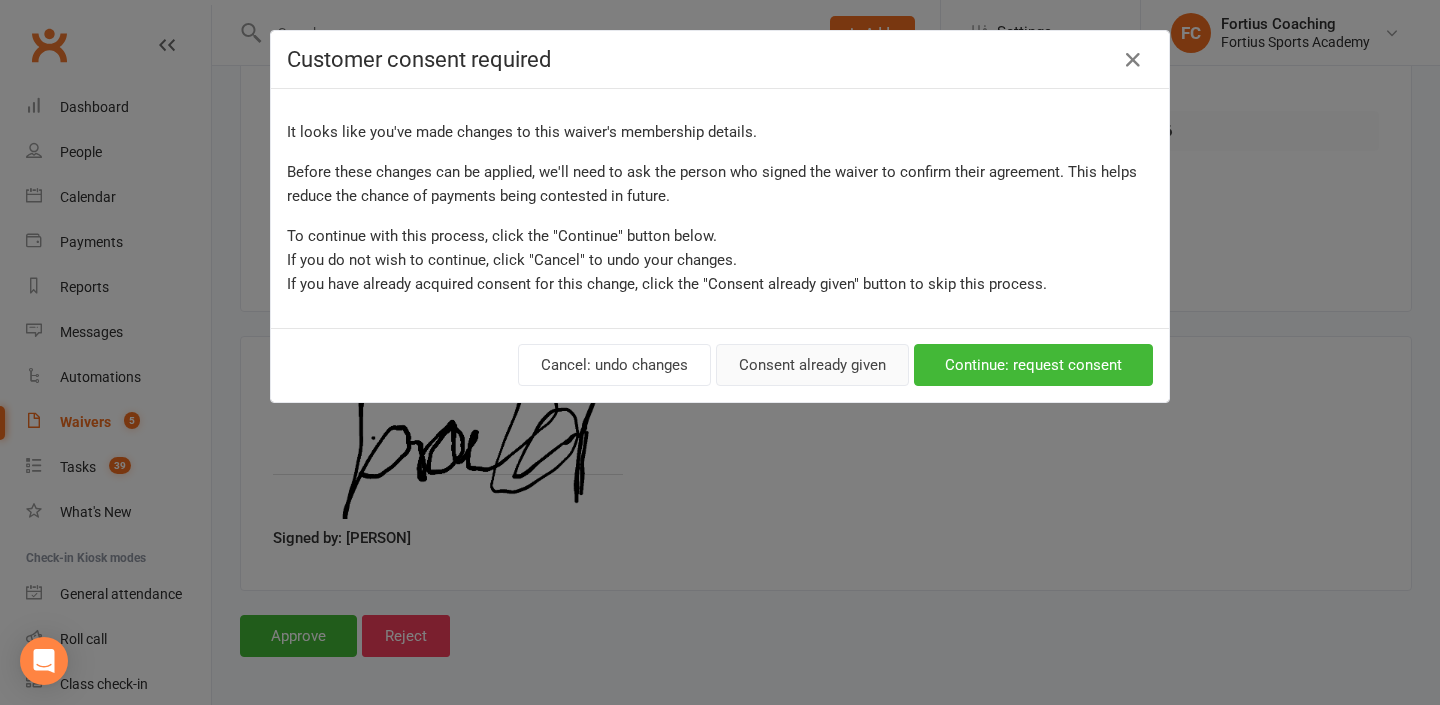click on "Consent already given" at bounding box center (812, 365) 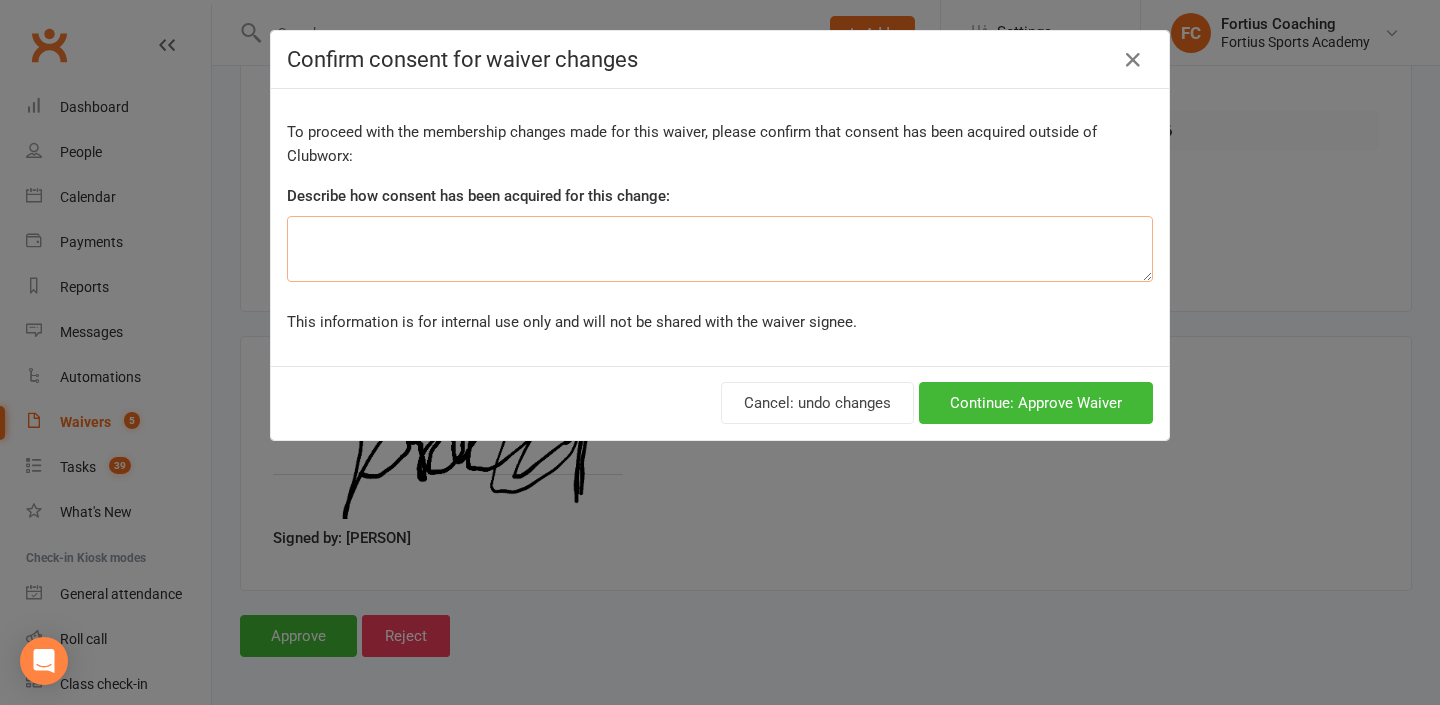 click at bounding box center (720, 249) 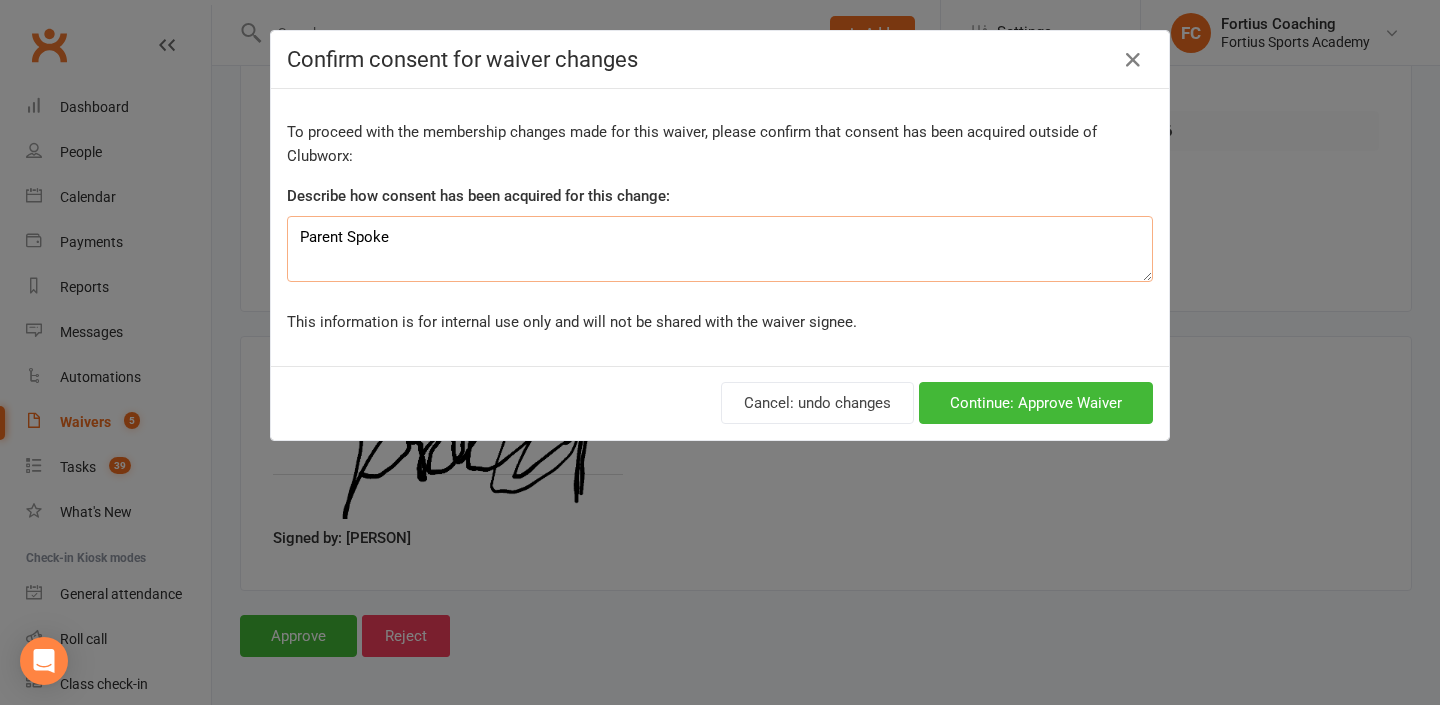 click on "Parent Spoke" at bounding box center [720, 249] 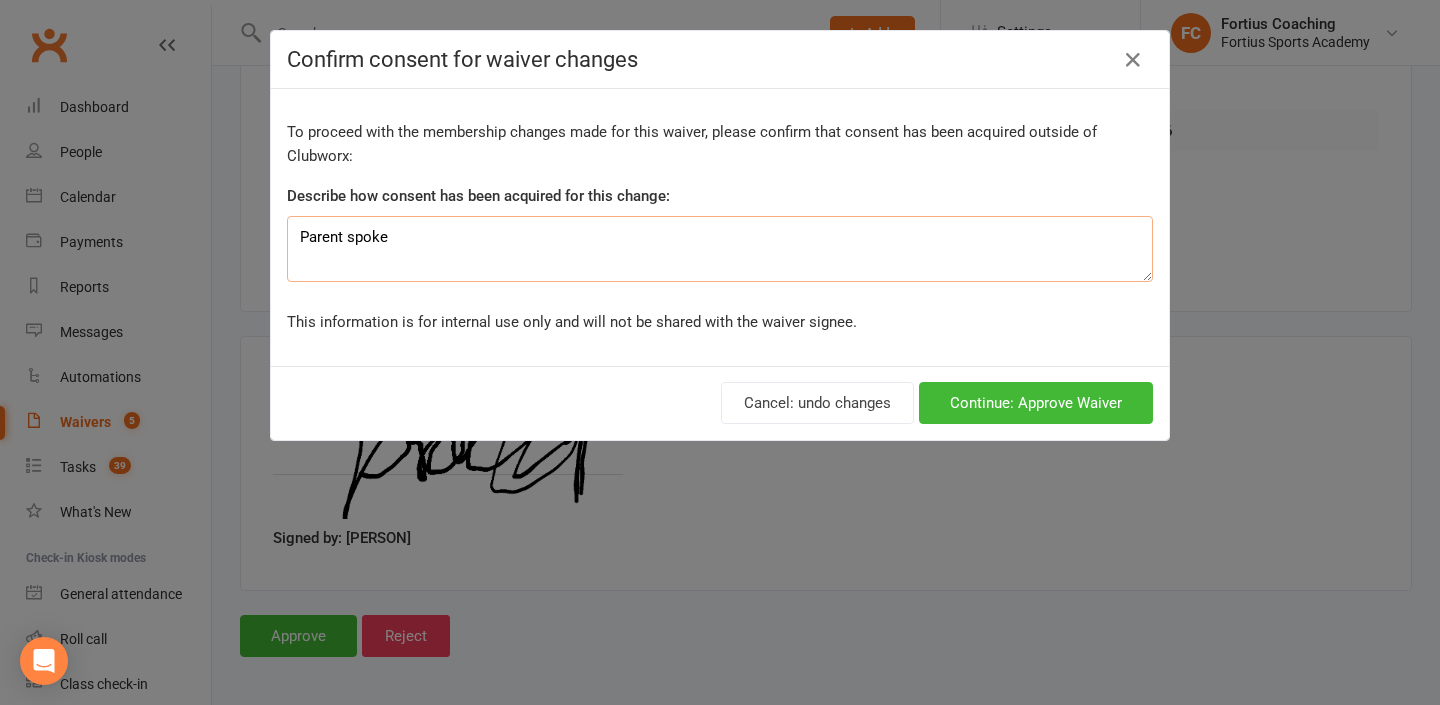 click on "Parent spoke" at bounding box center [720, 249] 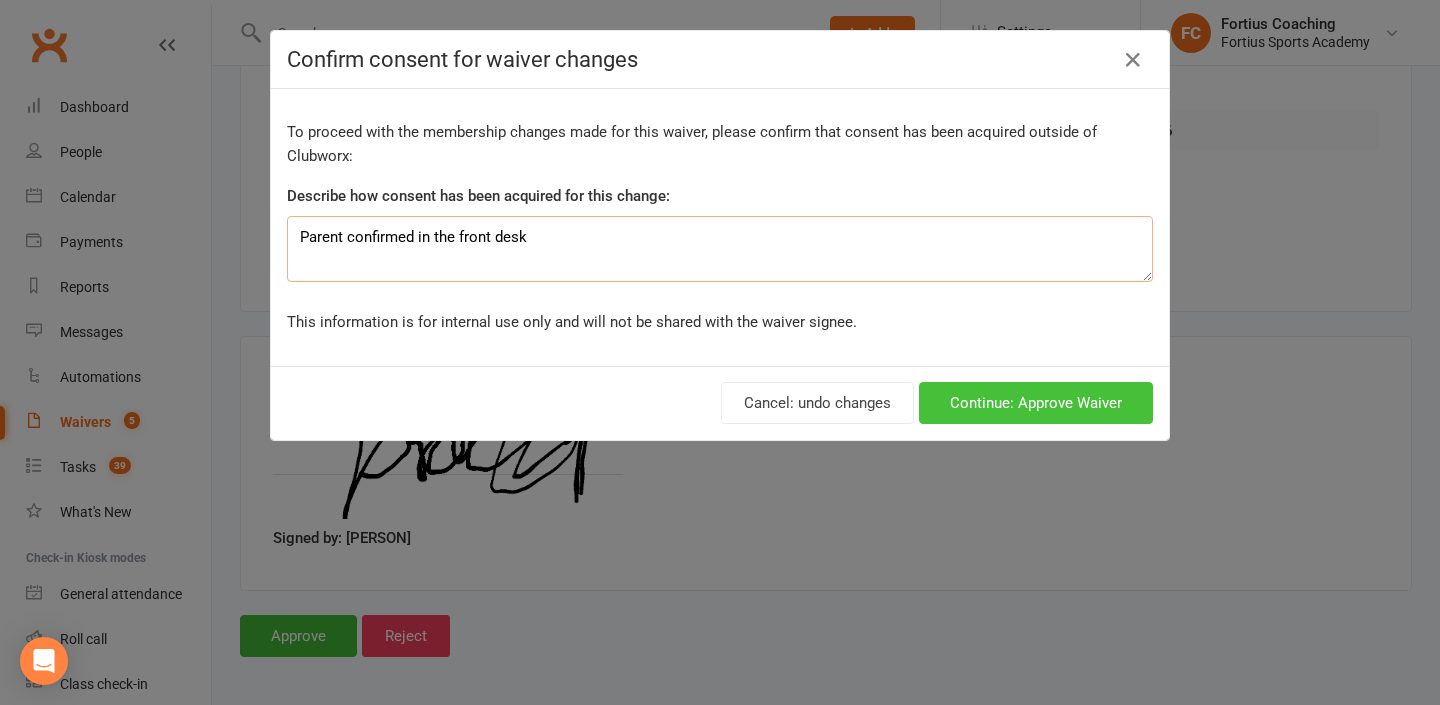type on "Parent confirmed in the front desk" 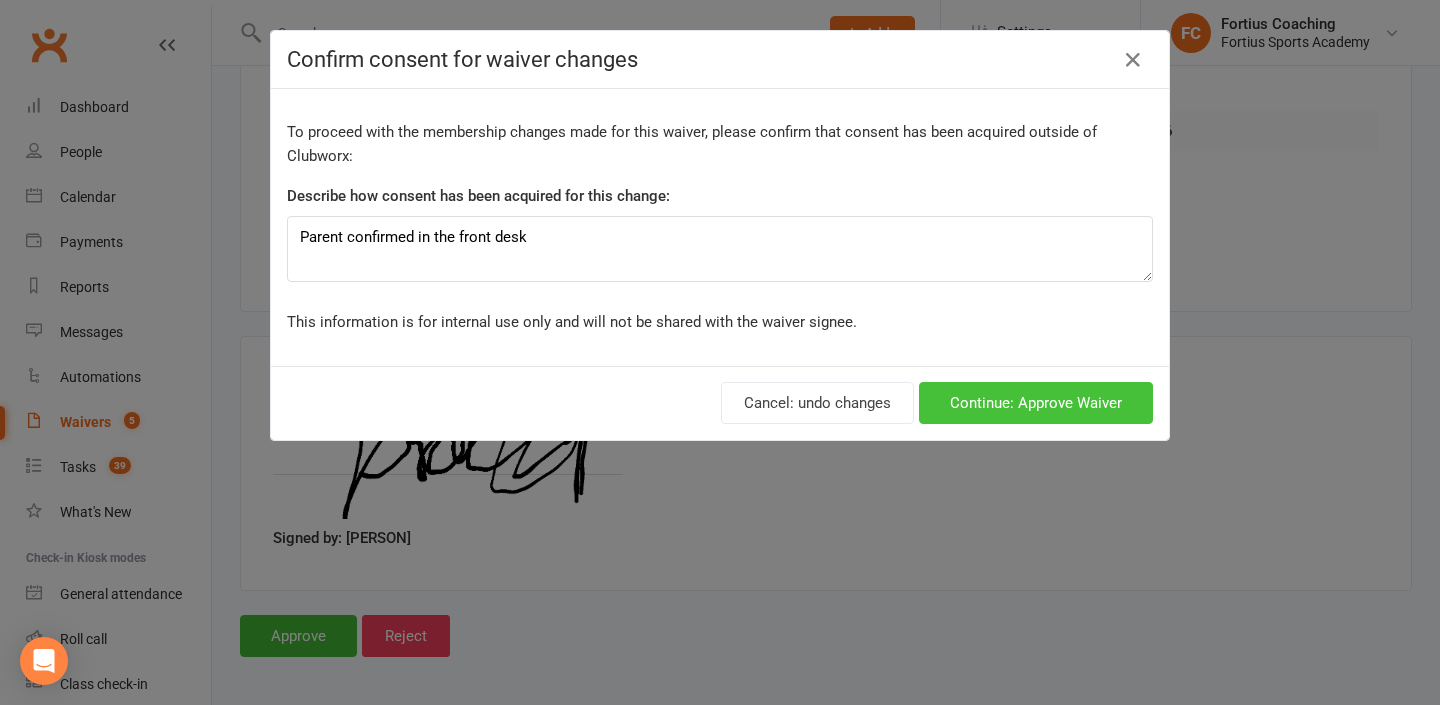 click on "Continue: Approve Waiver" at bounding box center (1036, 403) 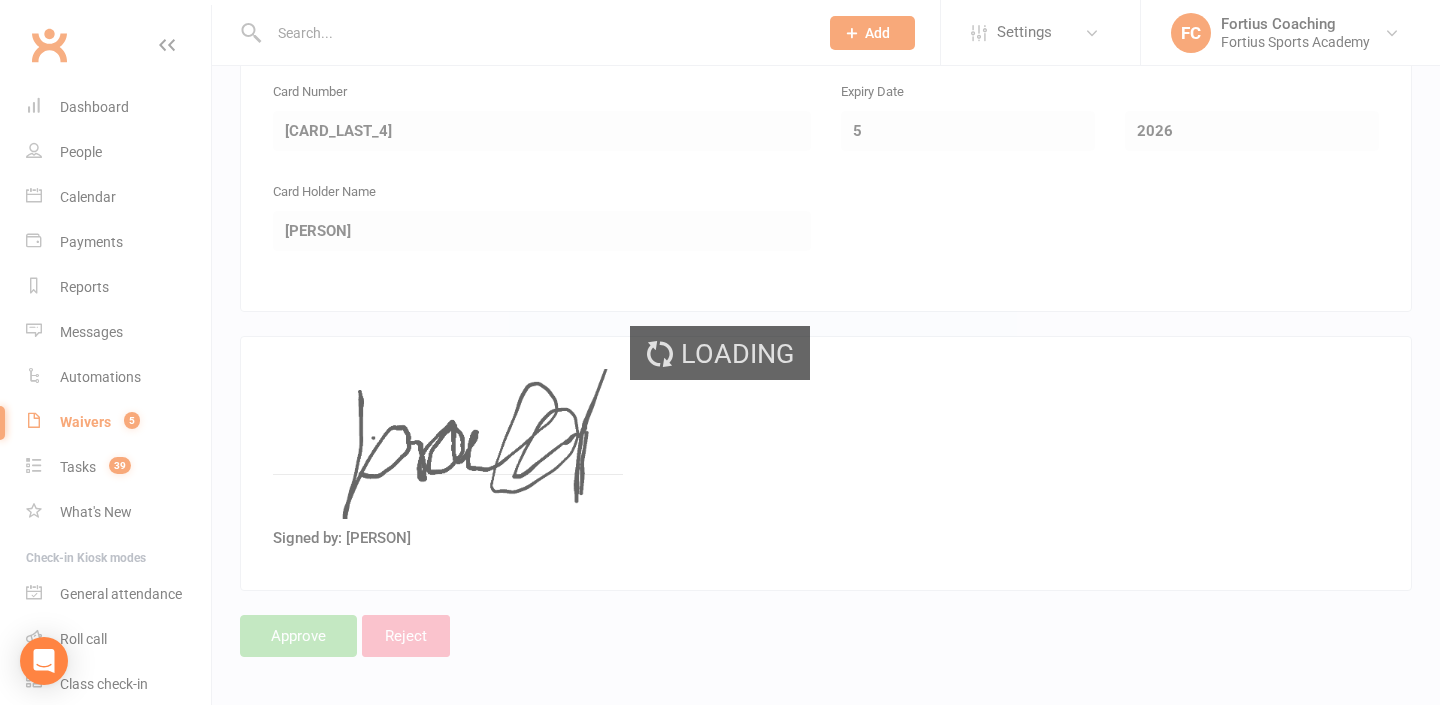 scroll, scrollTop: 0, scrollLeft: 0, axis: both 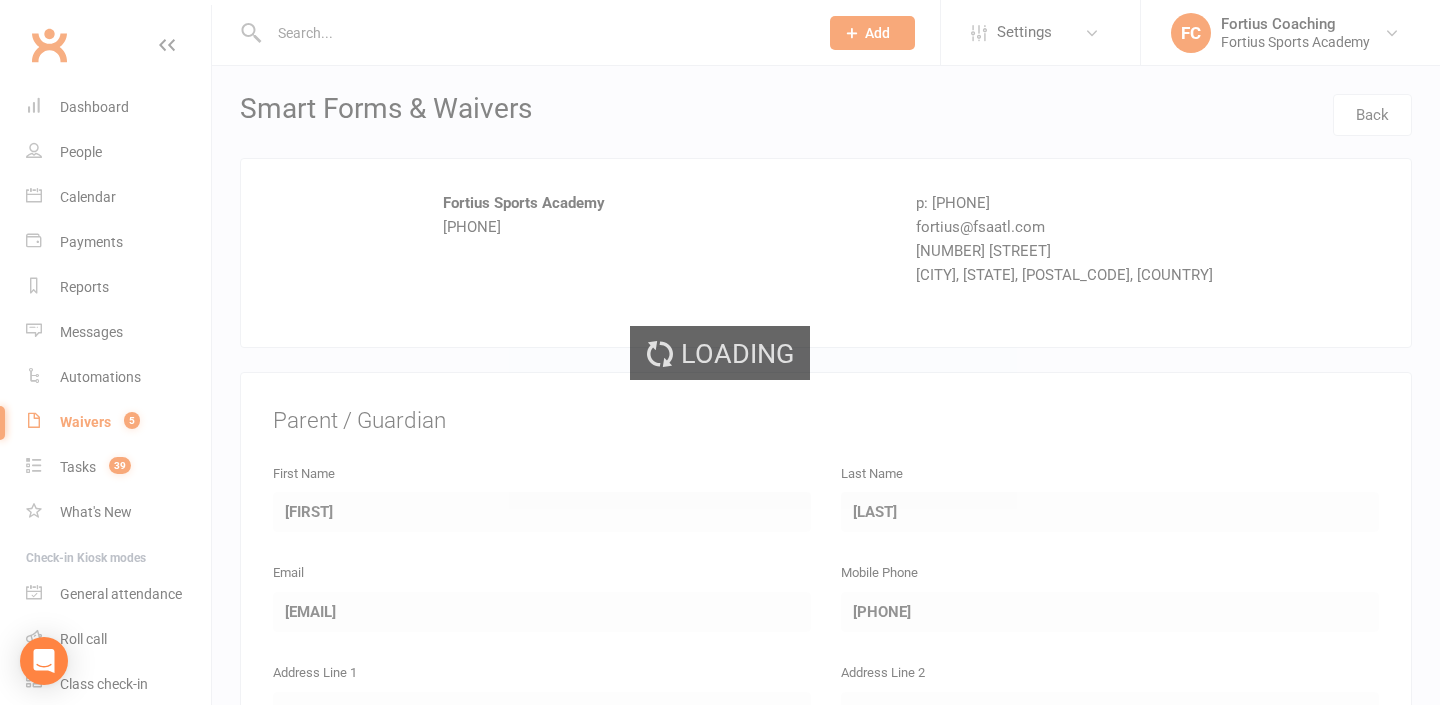 select on "25" 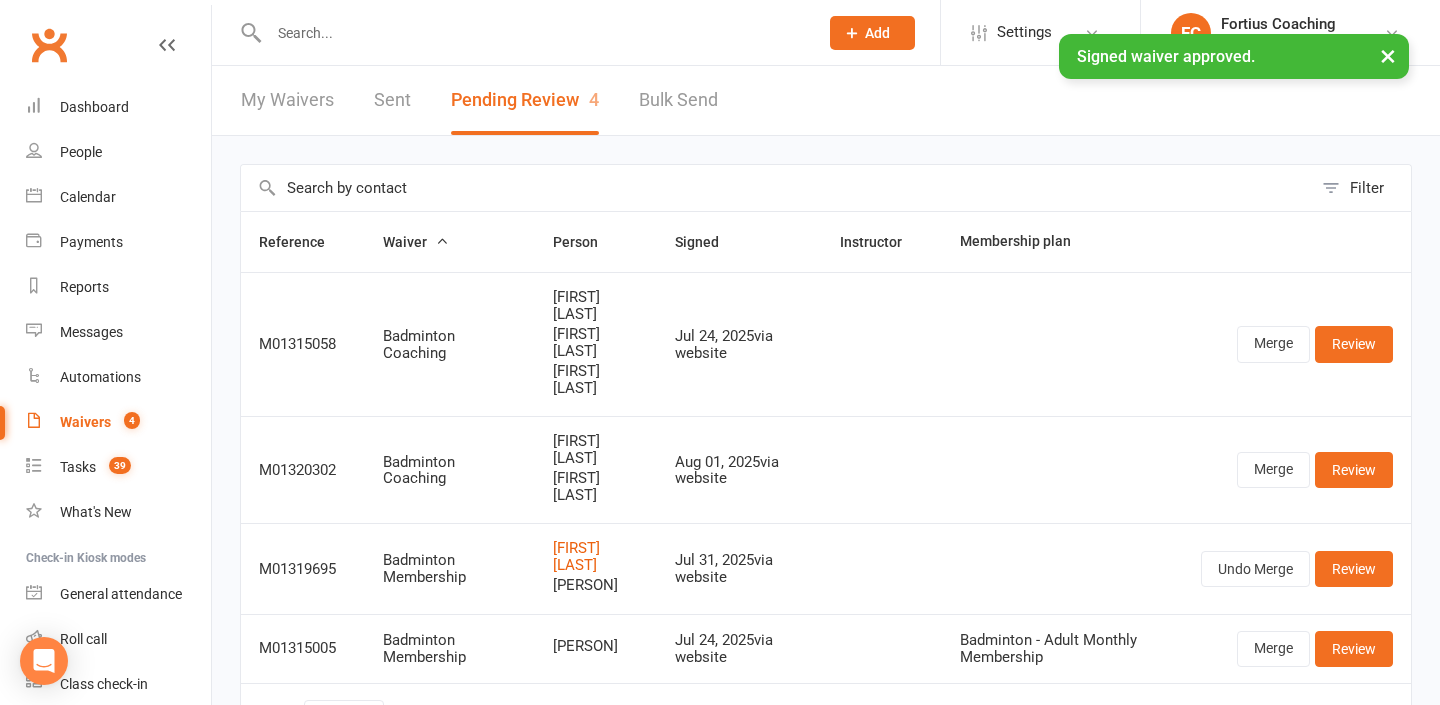 click on "× Signed waiver approved." at bounding box center [707, 34] 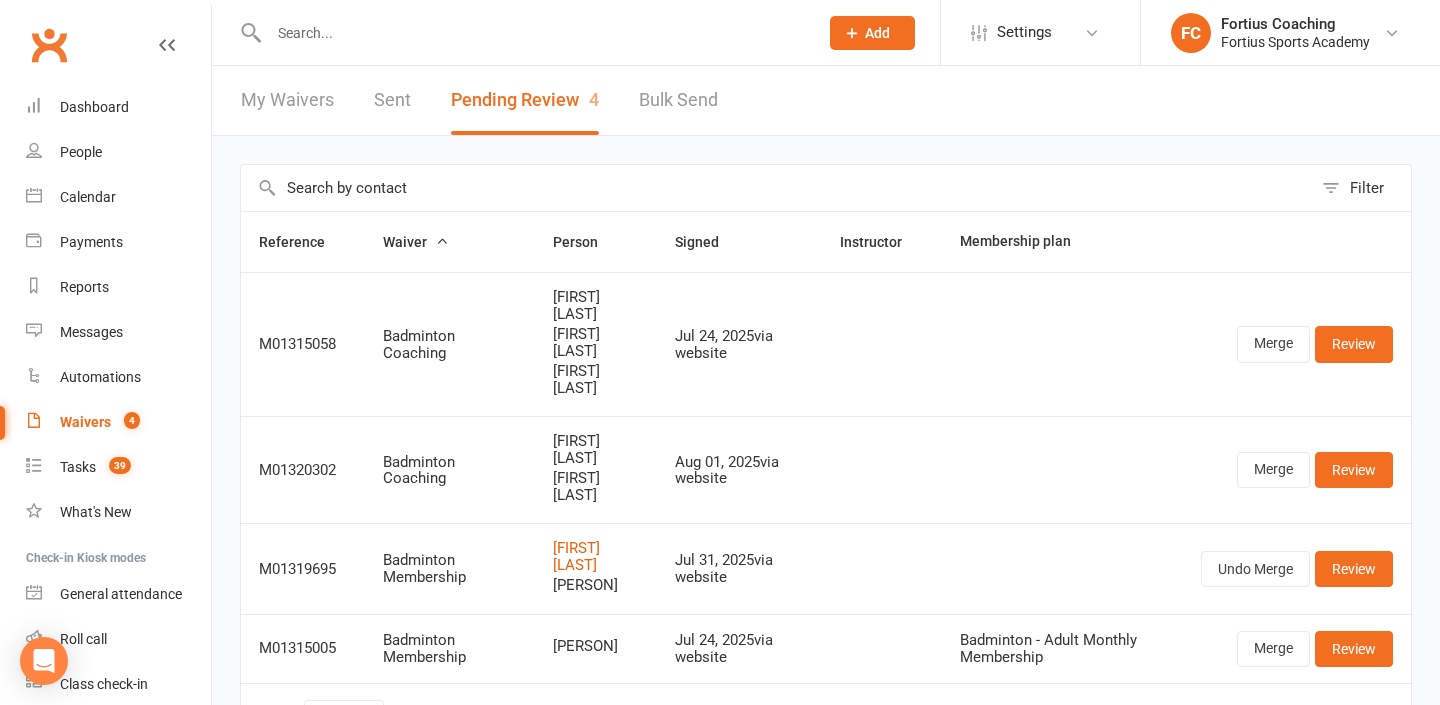 scroll, scrollTop: 5, scrollLeft: 0, axis: vertical 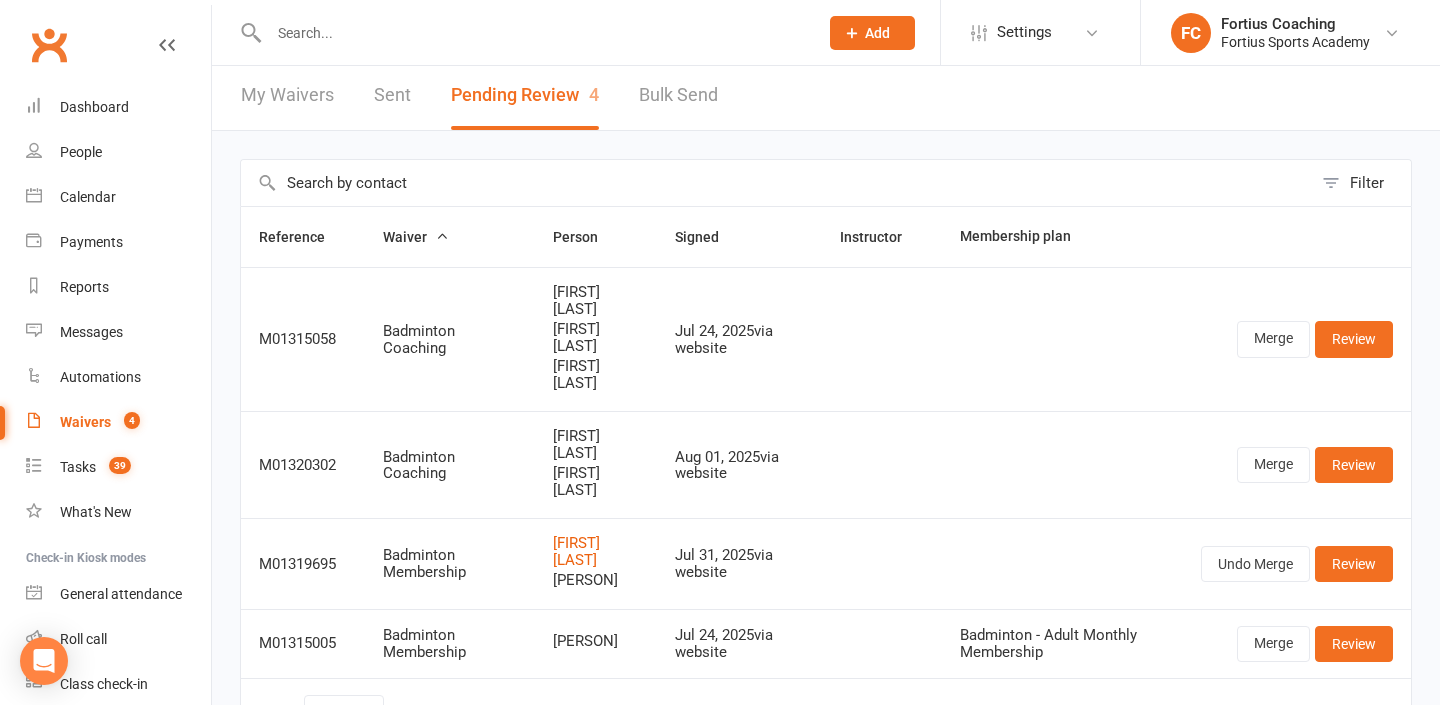click at bounding box center (533, 33) 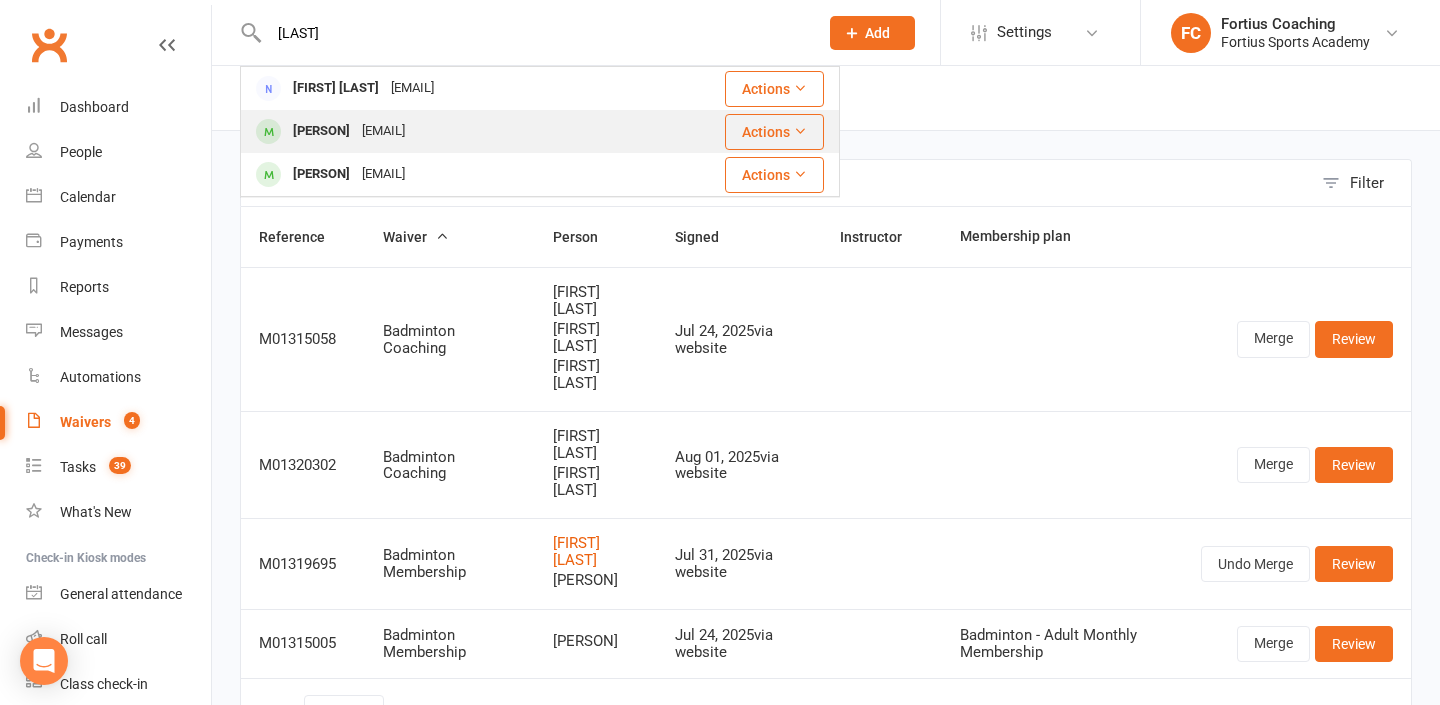 type on "[LAST]" 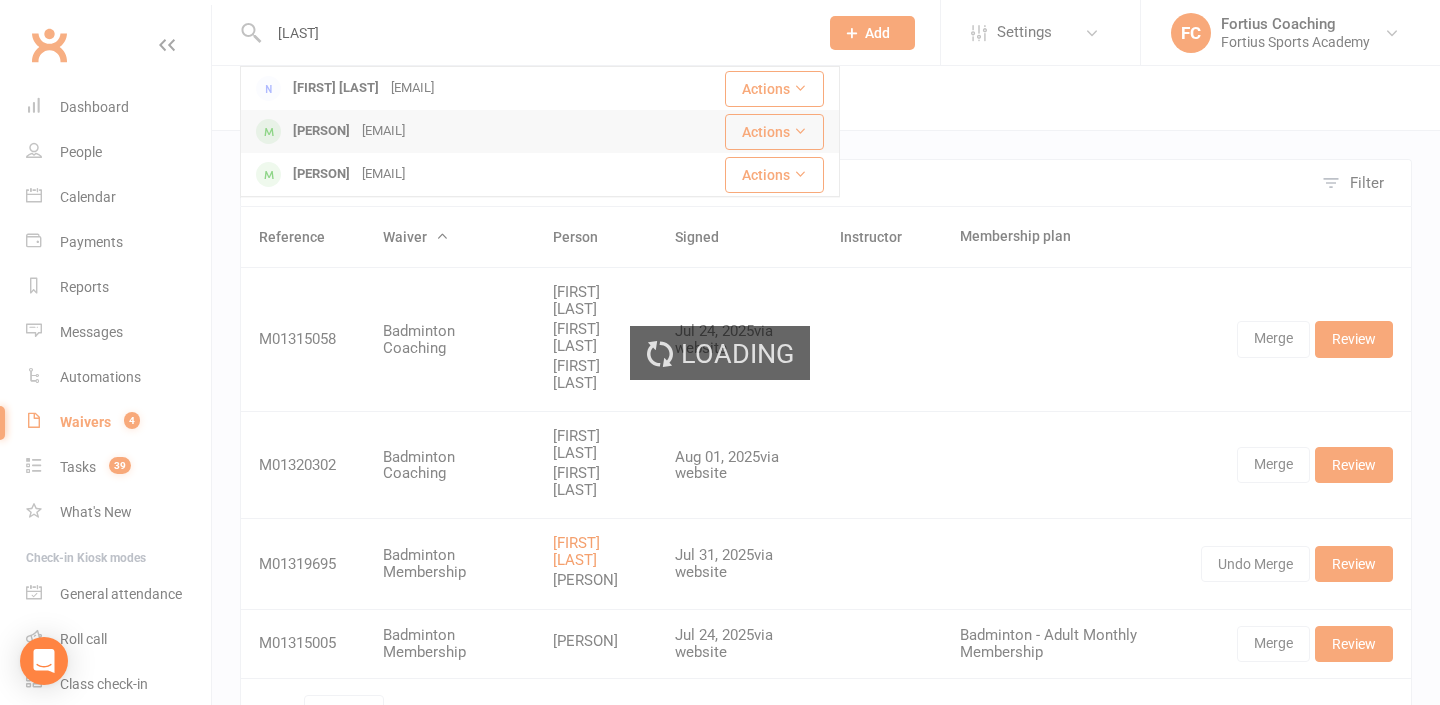 type 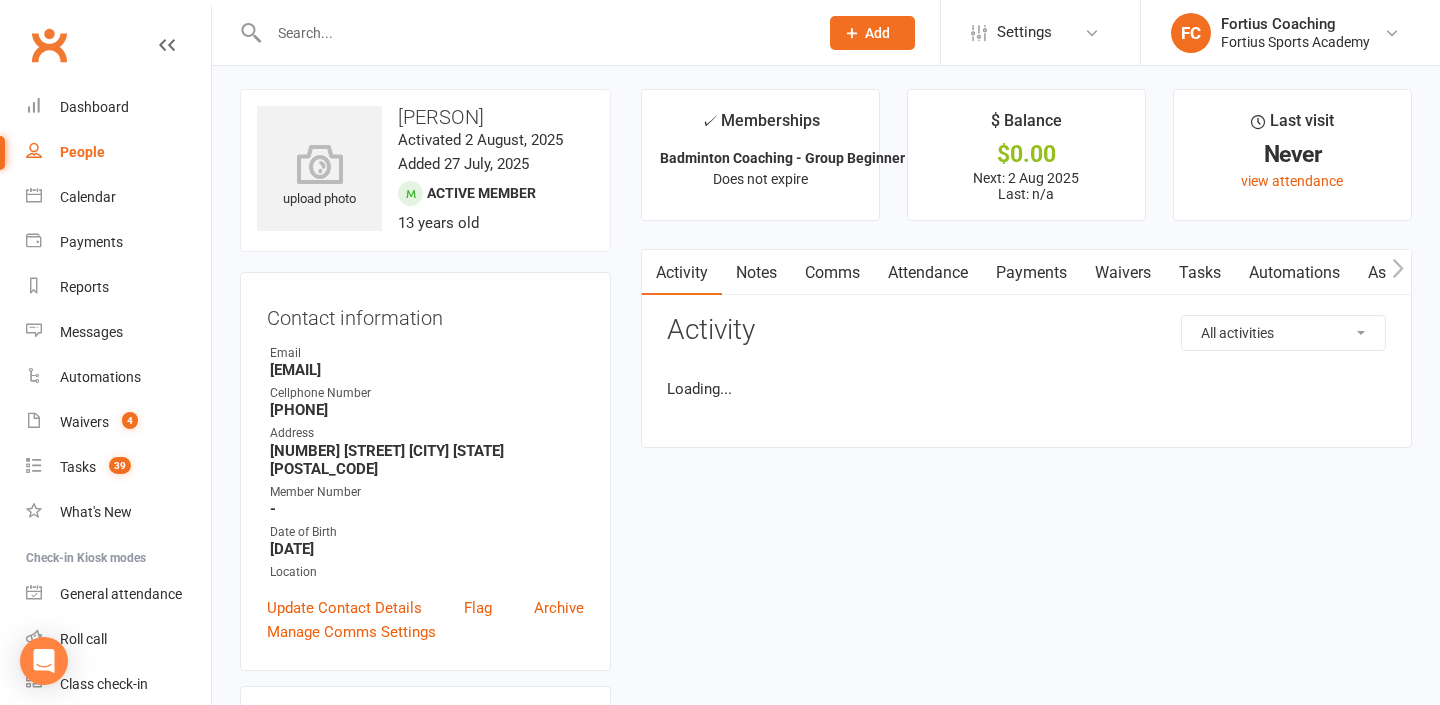 scroll, scrollTop: 0, scrollLeft: 0, axis: both 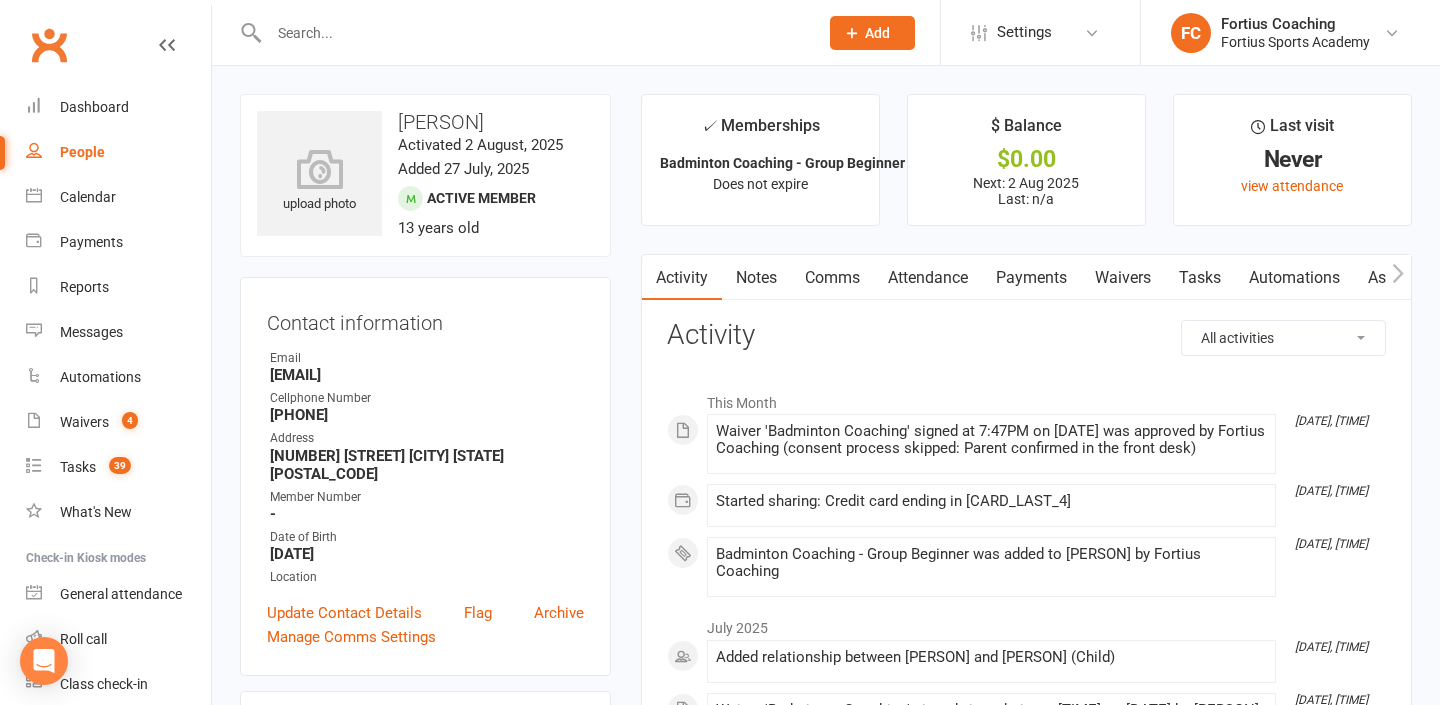 click on "Comms" at bounding box center [832, 278] 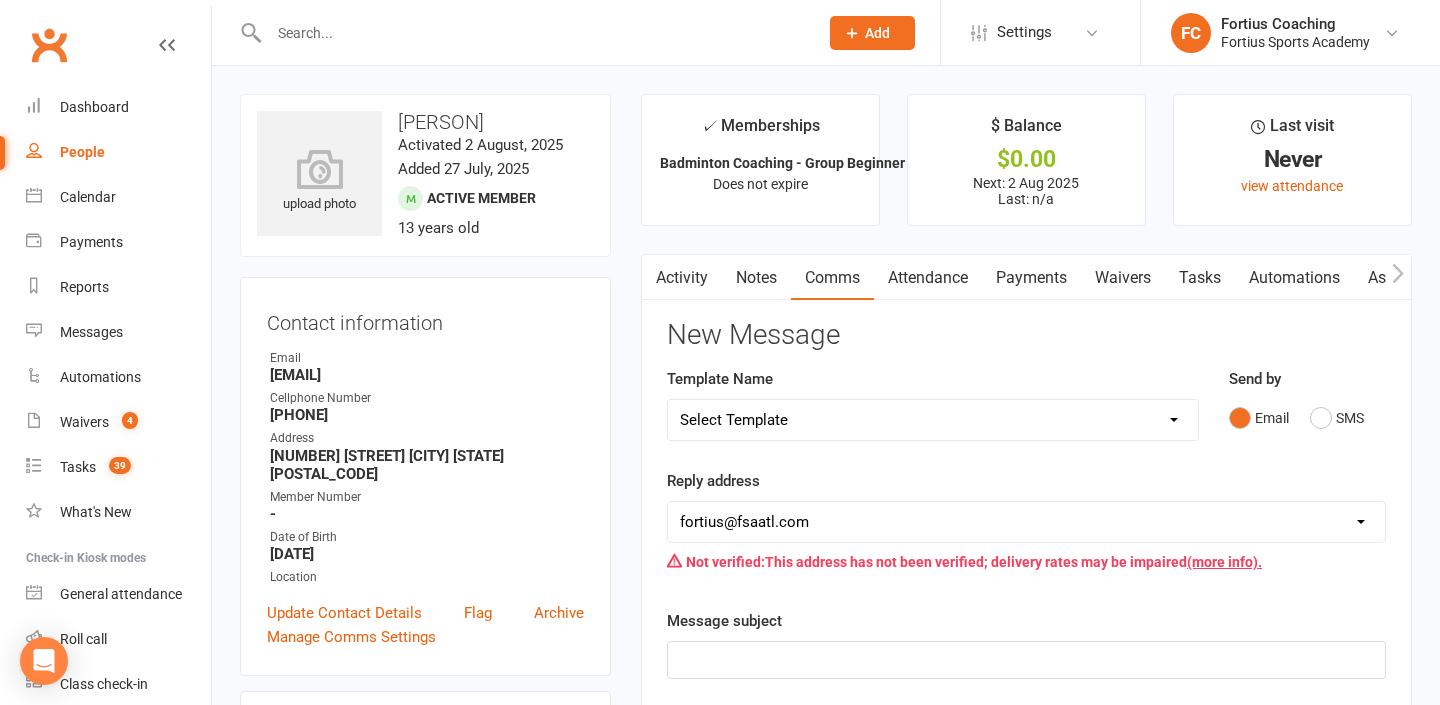 click on "Select Template [Email] Badminton Court Schedule [SMS] [Default template - review before using] Appointment reminder [SMS] [Default template - review before using] Failed payment [SMS] [Default template - review before using] Flash sale [SMS] [Default template - review before using] Follow up from free trial class [SMS] [Default template - review before using] Inactive member [SMS] [Default template - review before using] Initial response to enquiry [SMS] [Default template - review before using] Membership upgrade [SMS] [Default template - review before using] Missed class [SMS] [Default template - review before using] Payment paid [SMS] [Default template - review before using] Referral [SMS] [Default template - review before using] Request for review [SMS] [Default template - review before using] Sign up offer [SMS] [Default template - review before using] Suspension confirmation [SMS] [Default template - review before using] Upcoming payment [Email] FSA Coaching | General Messages | Coaching Enrollments" at bounding box center (933, 420) 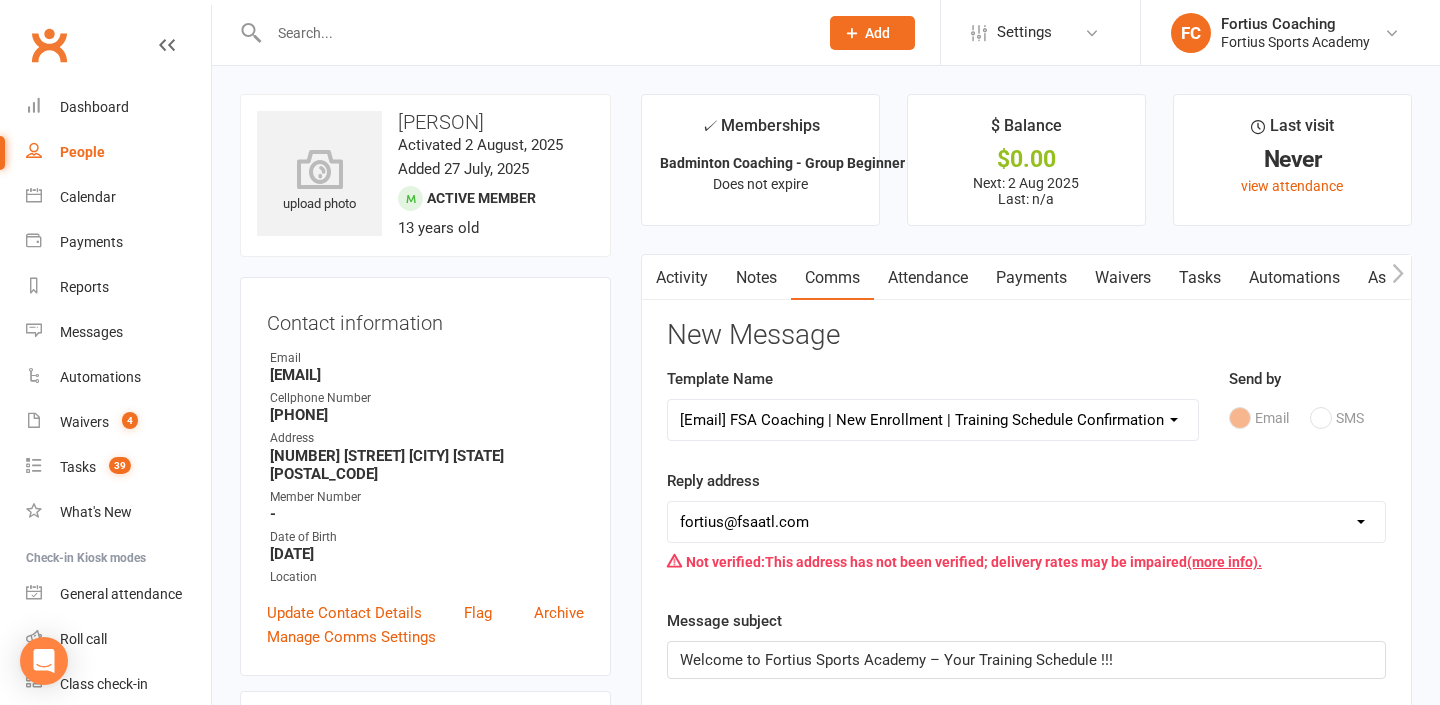 scroll, scrollTop: 104, scrollLeft: 0, axis: vertical 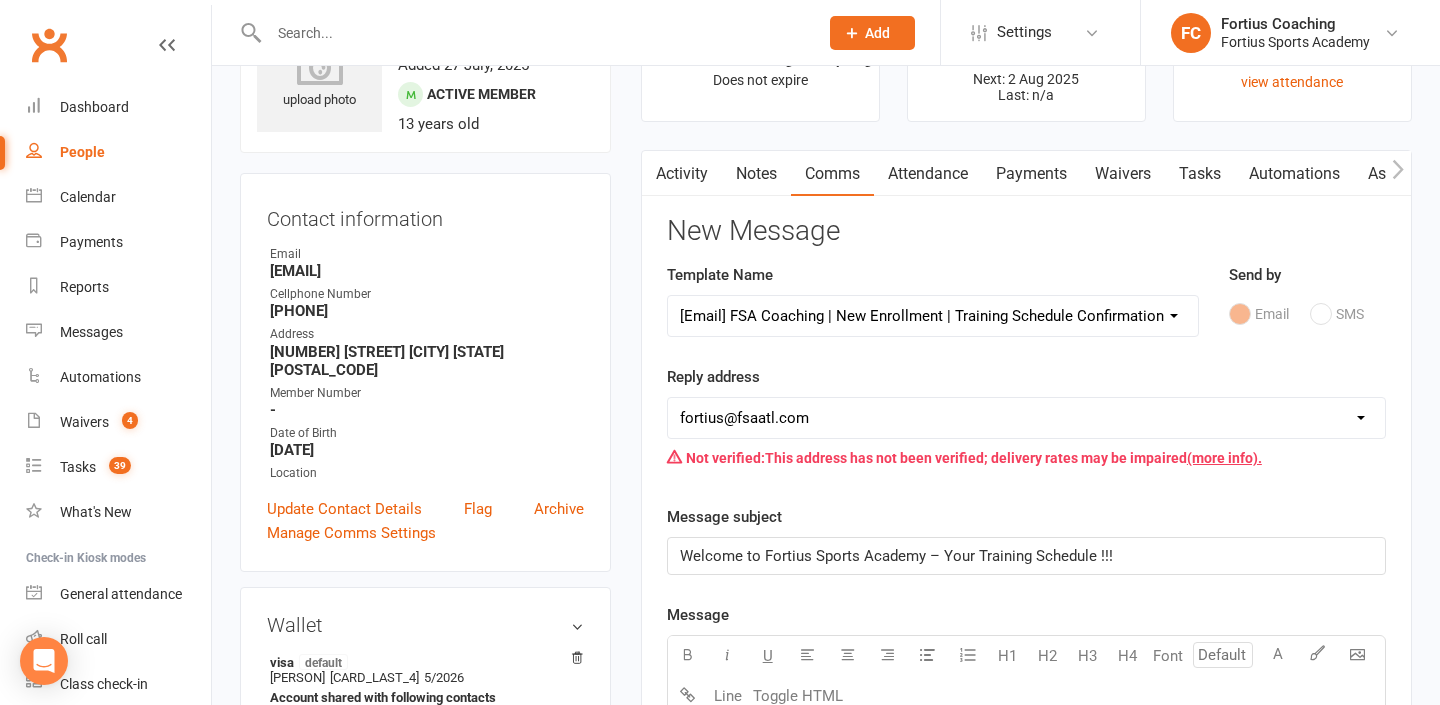 click on "[EMAIL] [EMAIL] [EMAIL] [EMAIL] [EMAIL] [EMAIL] [EMAIL] [EMAIL] [EMAIL] [EMAIL]" at bounding box center (1026, 418) 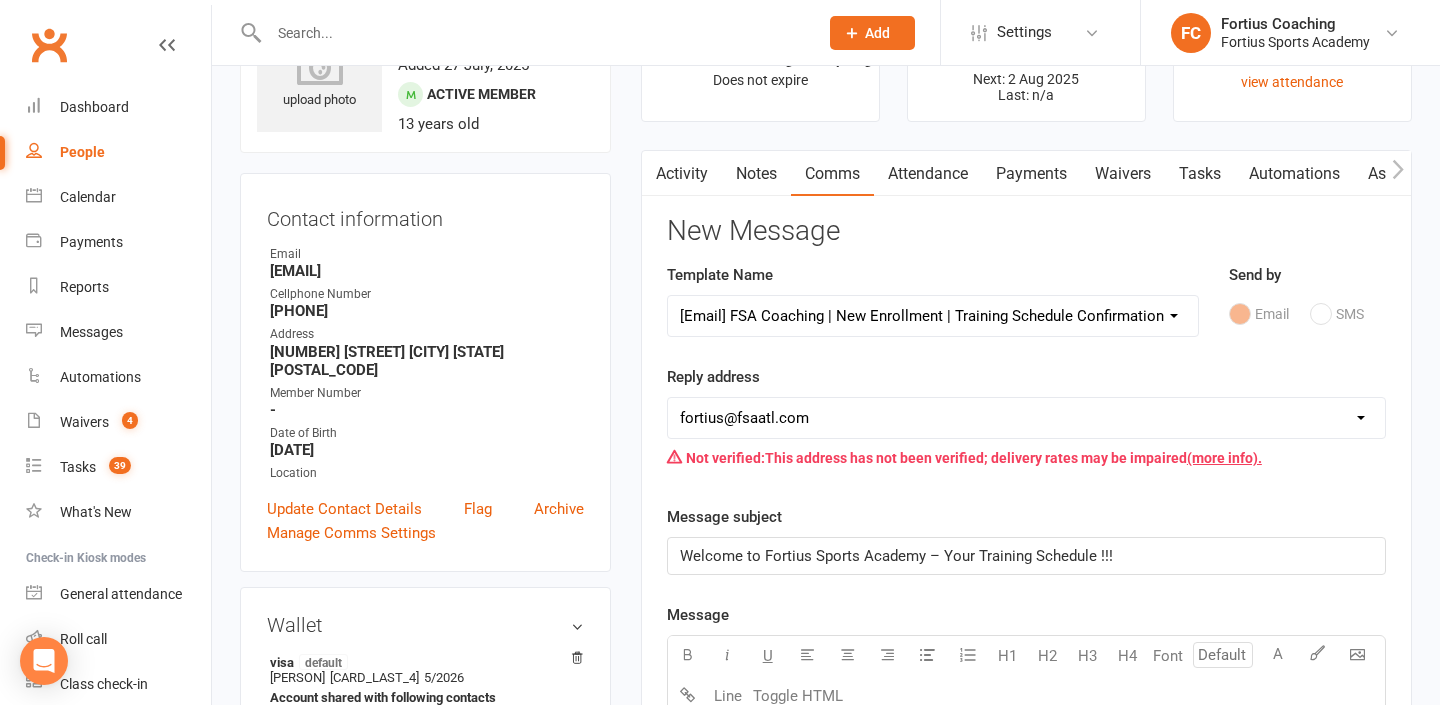 select on "9" 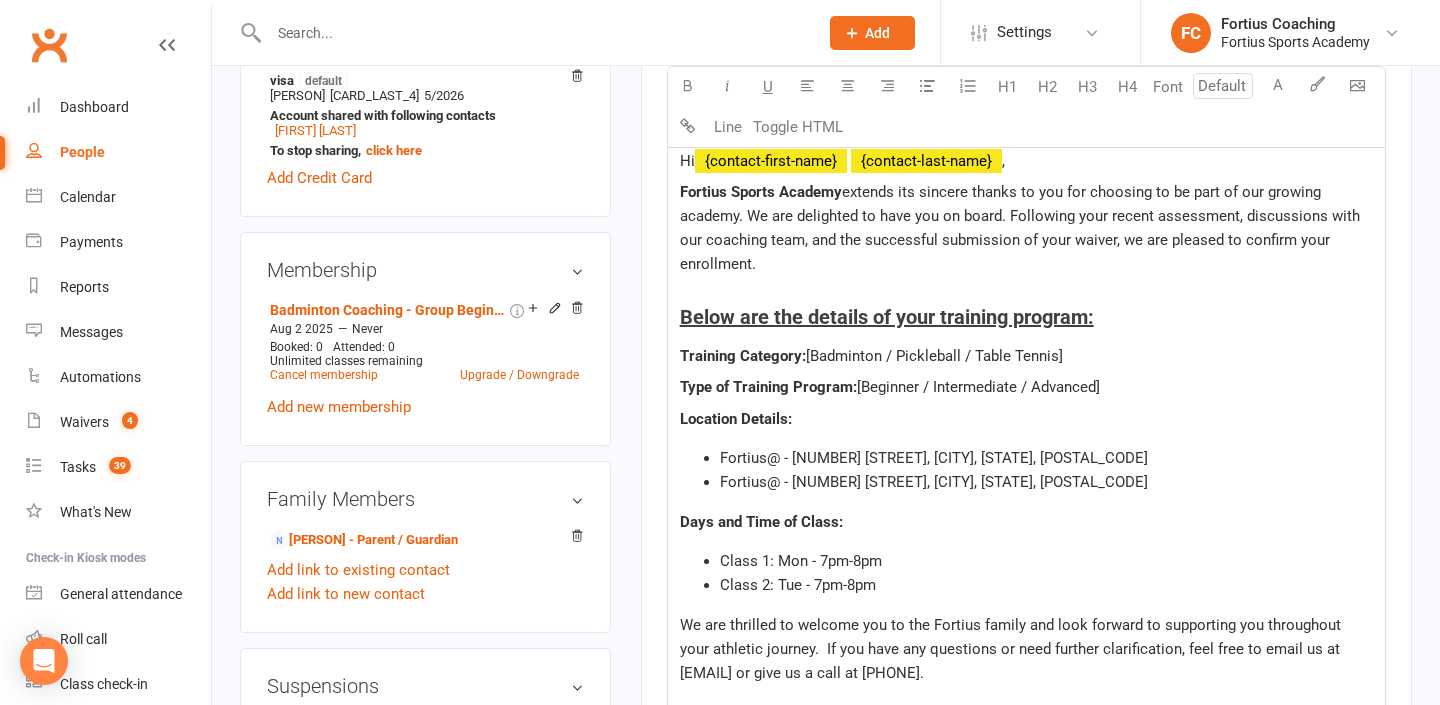 scroll, scrollTop: 708, scrollLeft: 0, axis: vertical 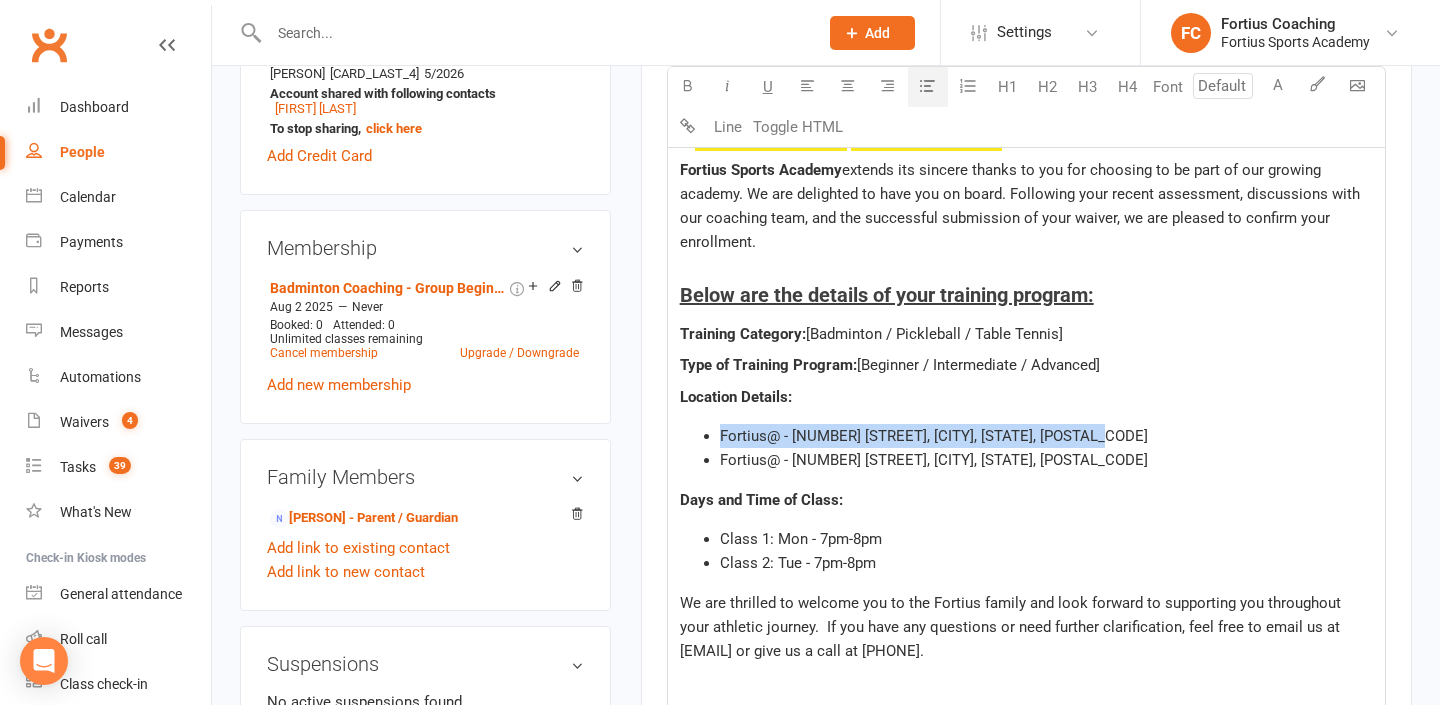 drag, startPoint x: 1136, startPoint y: 437, endPoint x: 706, endPoint y: 429, distance: 430.0744 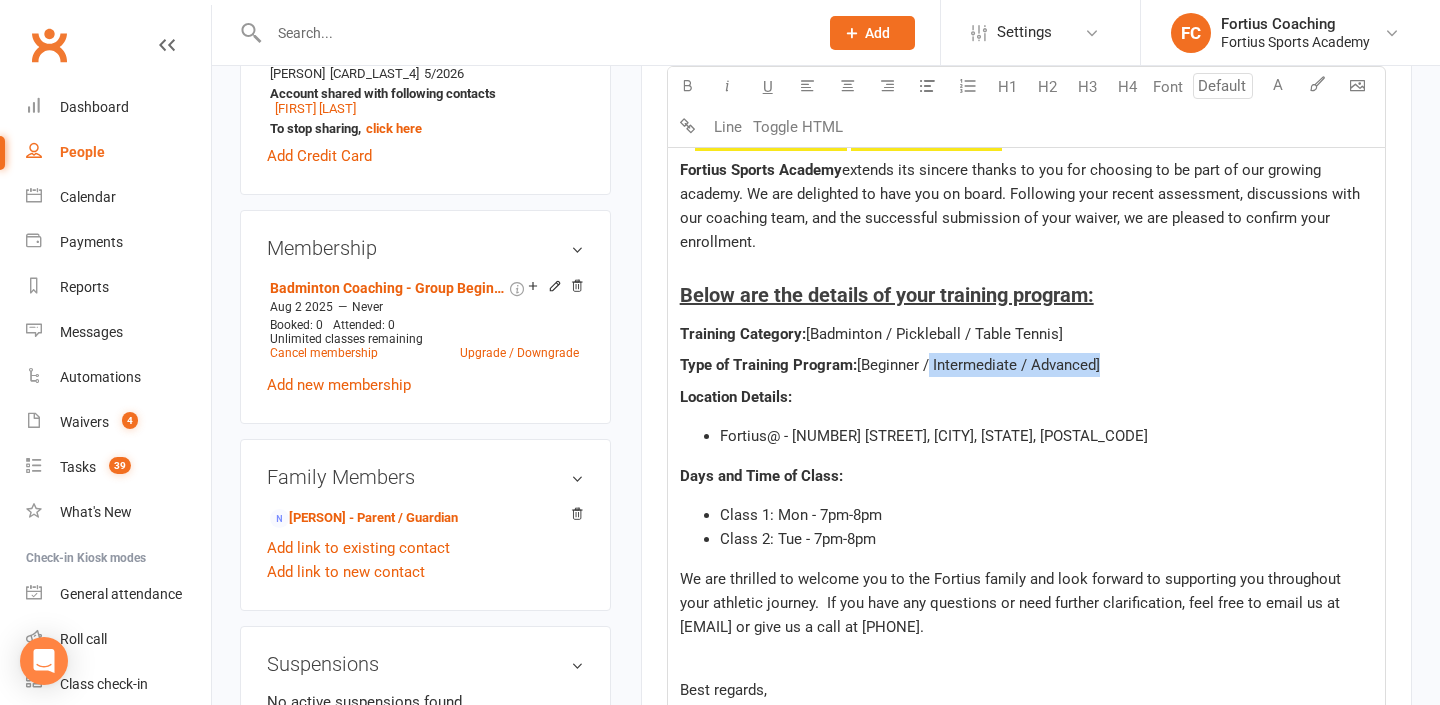 drag, startPoint x: 1100, startPoint y: 364, endPoint x: 927, endPoint y: 365, distance: 173.00288 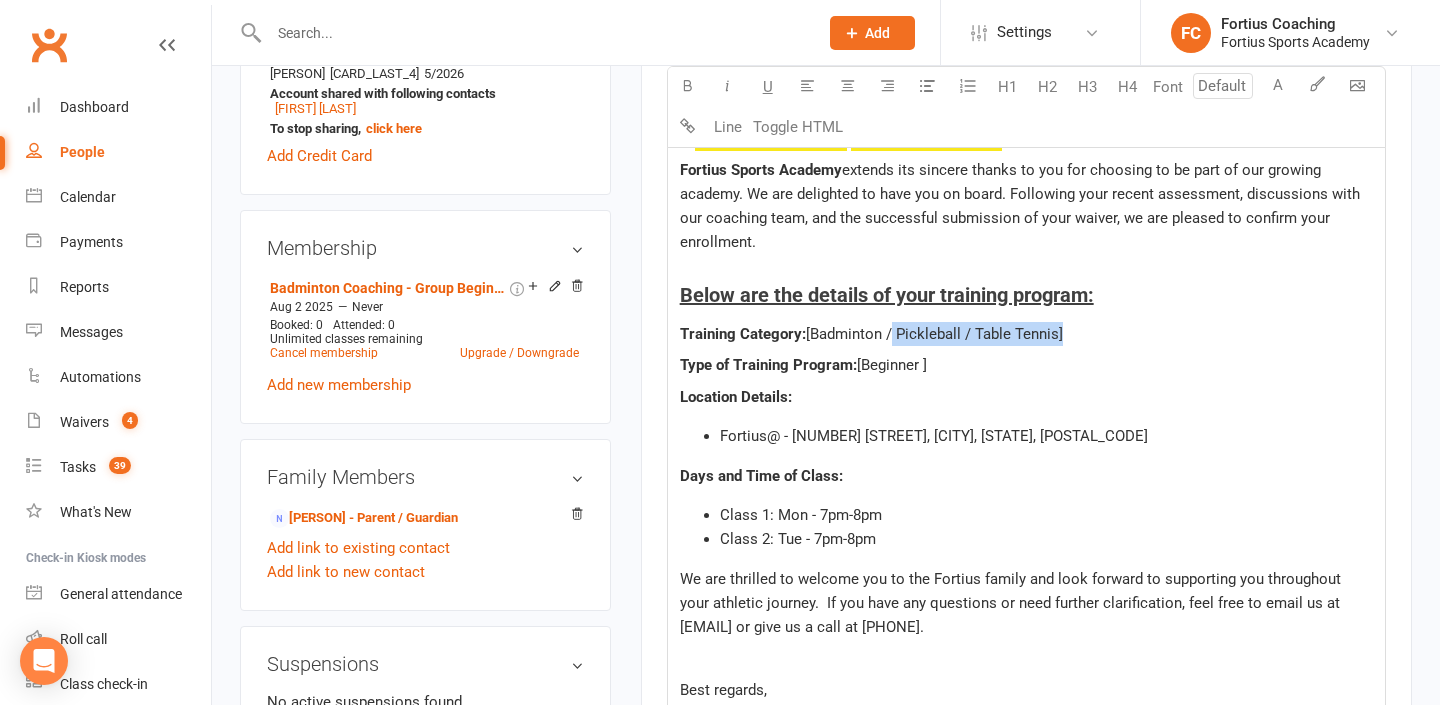 drag, startPoint x: 1059, startPoint y: 333, endPoint x: 888, endPoint y: 330, distance: 171.0263 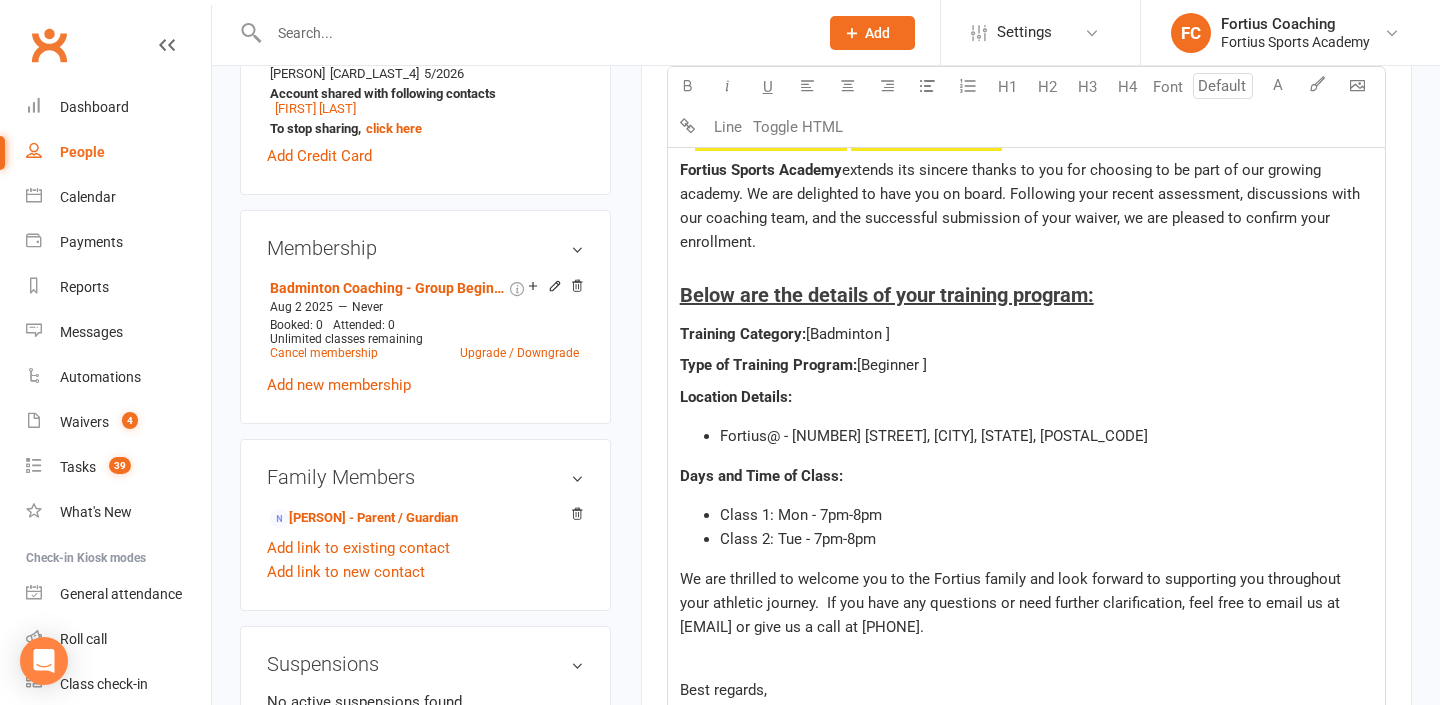 click on "Class 1: Mon - 7pm-8pm" 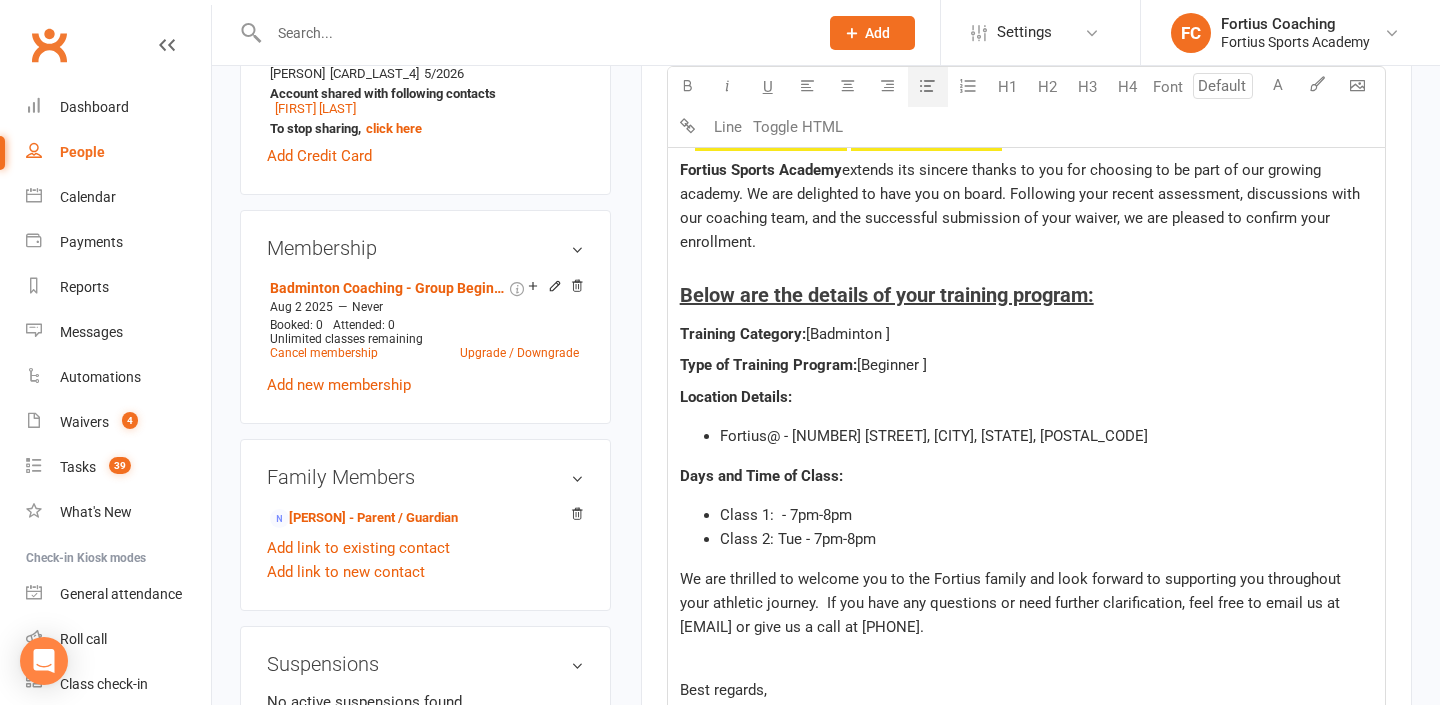 type 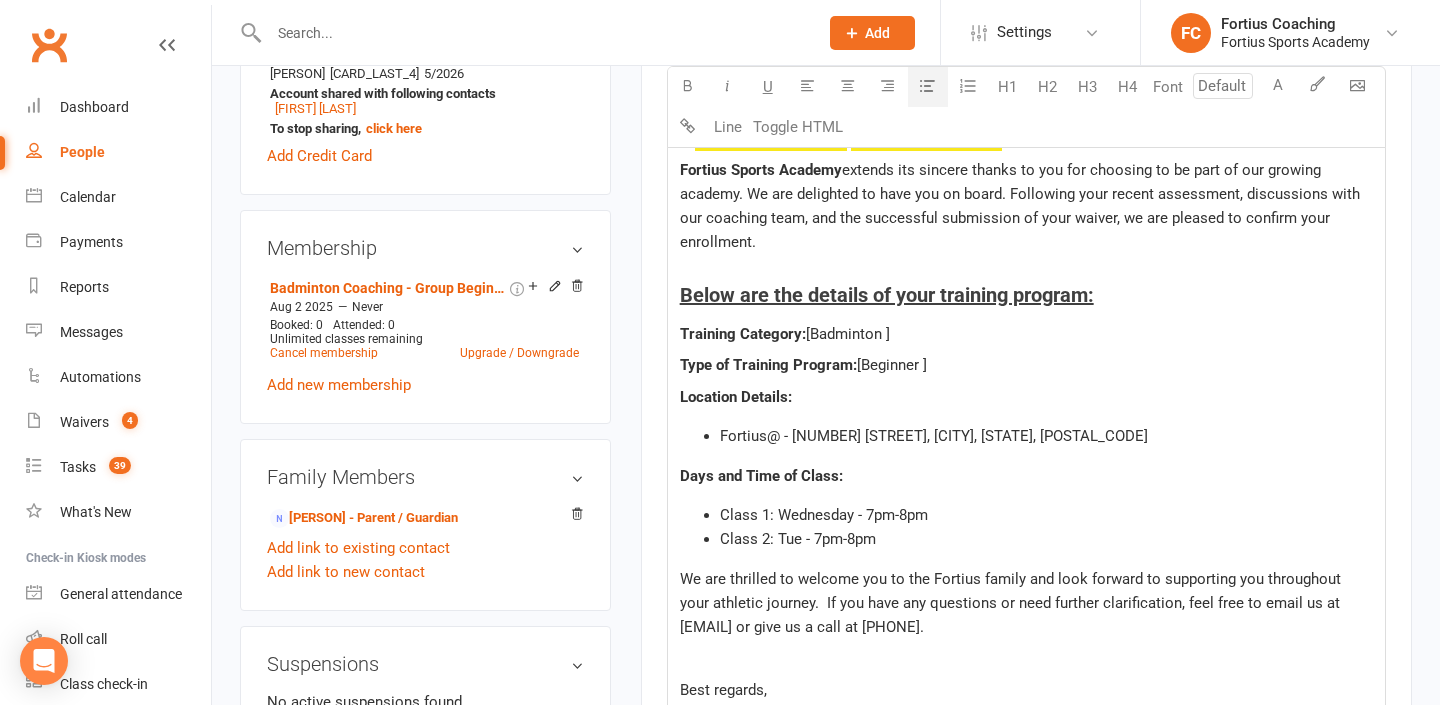 click on "Class 2: Tue - 7pm-8pm" 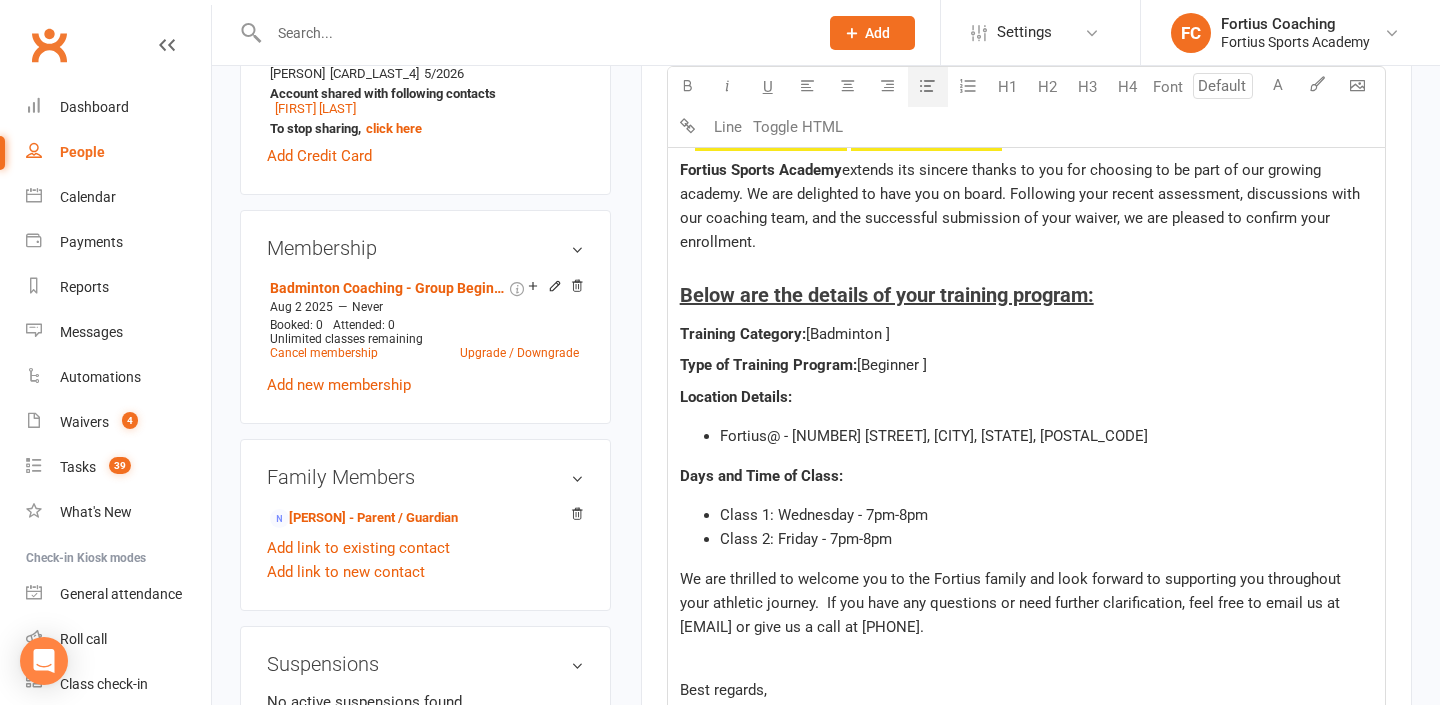 click on "Class 1: Wednesday - 7pm-8pm" 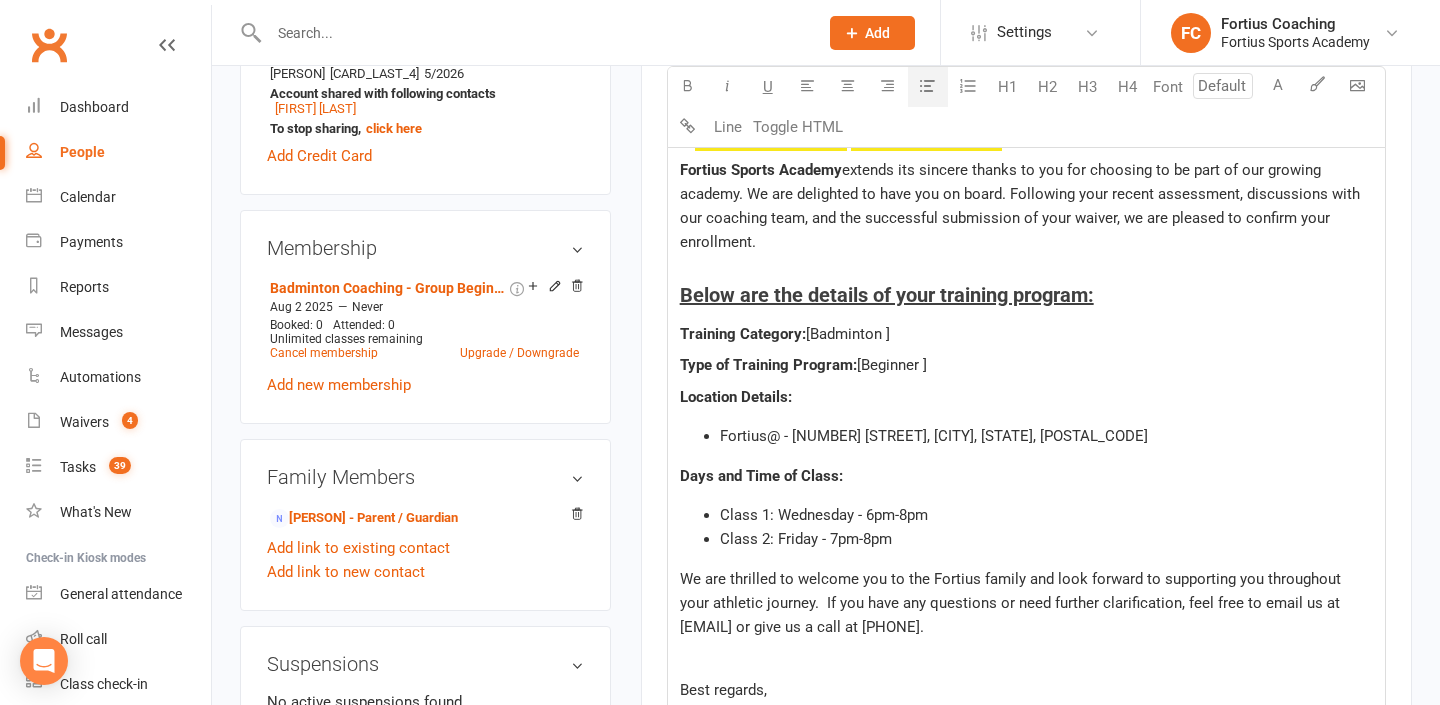 click on "Class 2: Friday - 7pm-8pm" 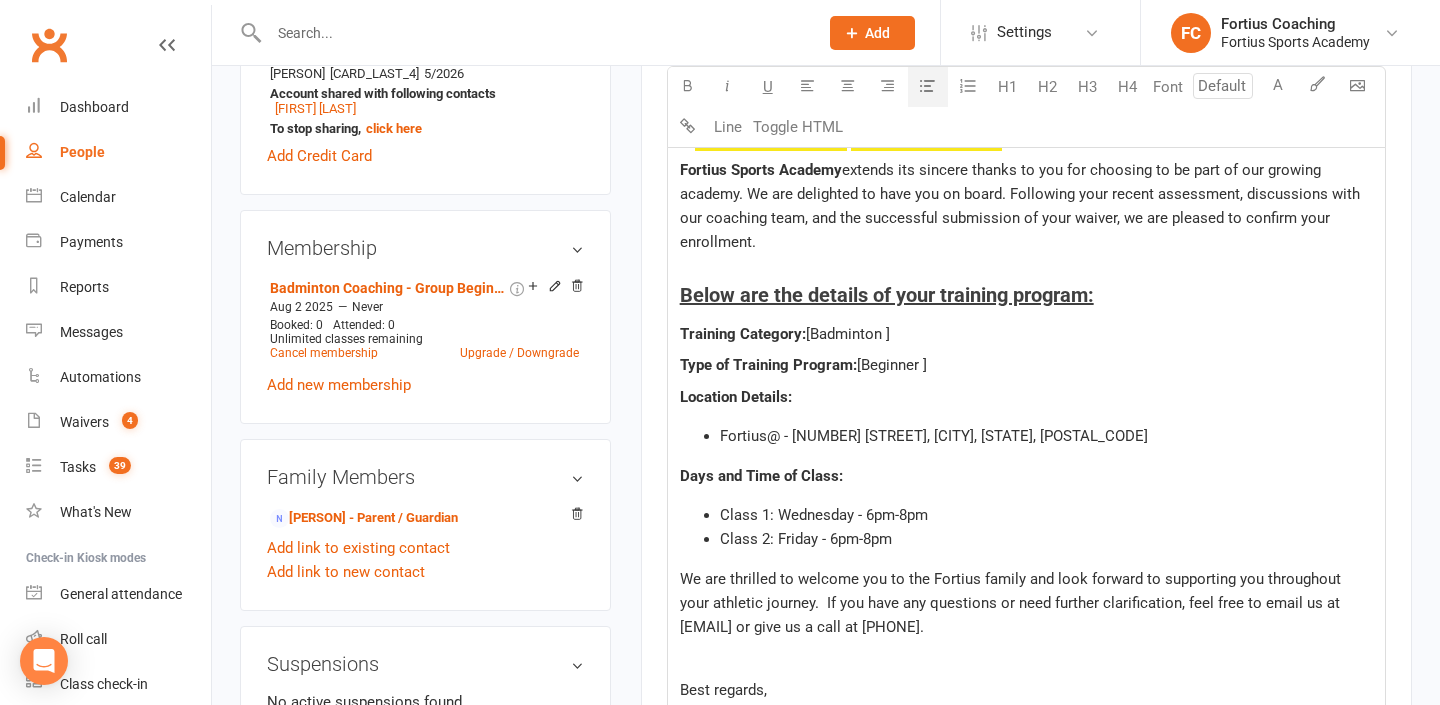 click on "Class 1: Wednesday - 6pm-8pm" 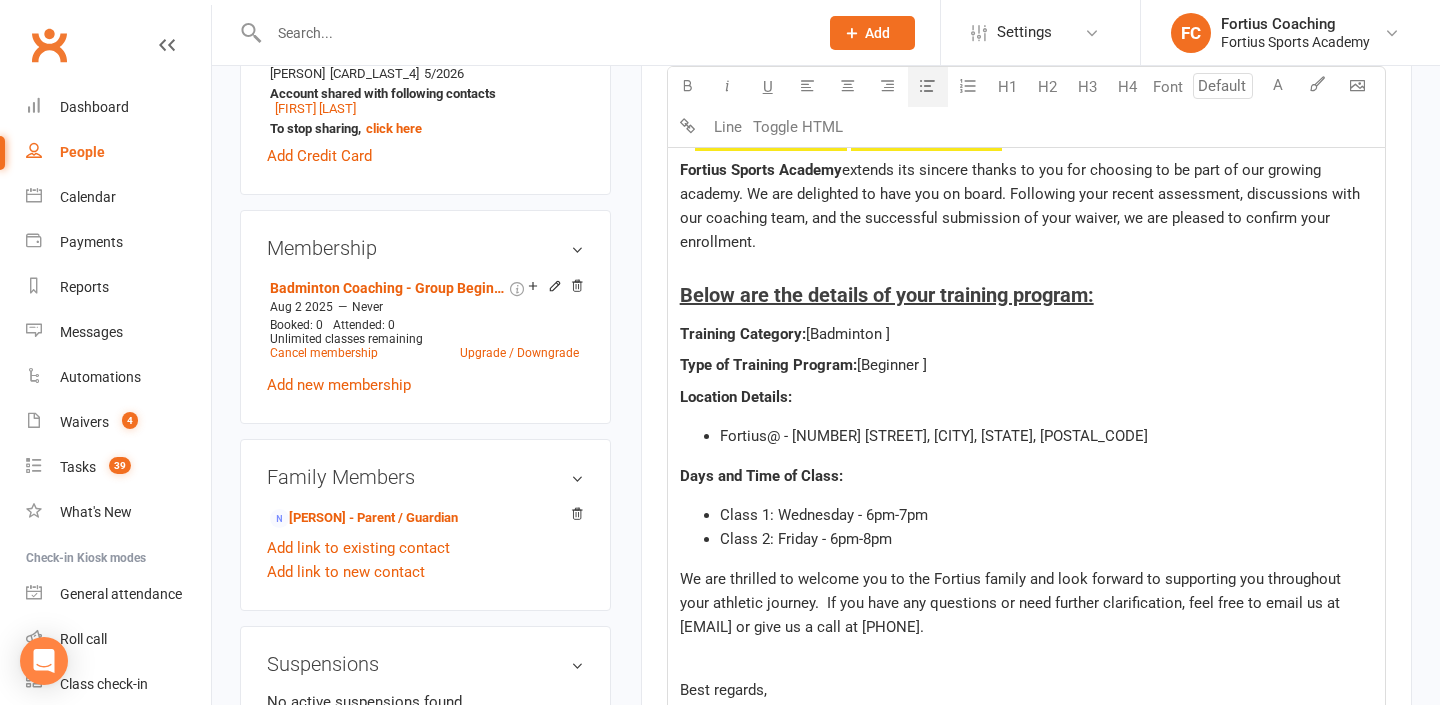 click on "Class 2: Friday - 6pm-8pm" 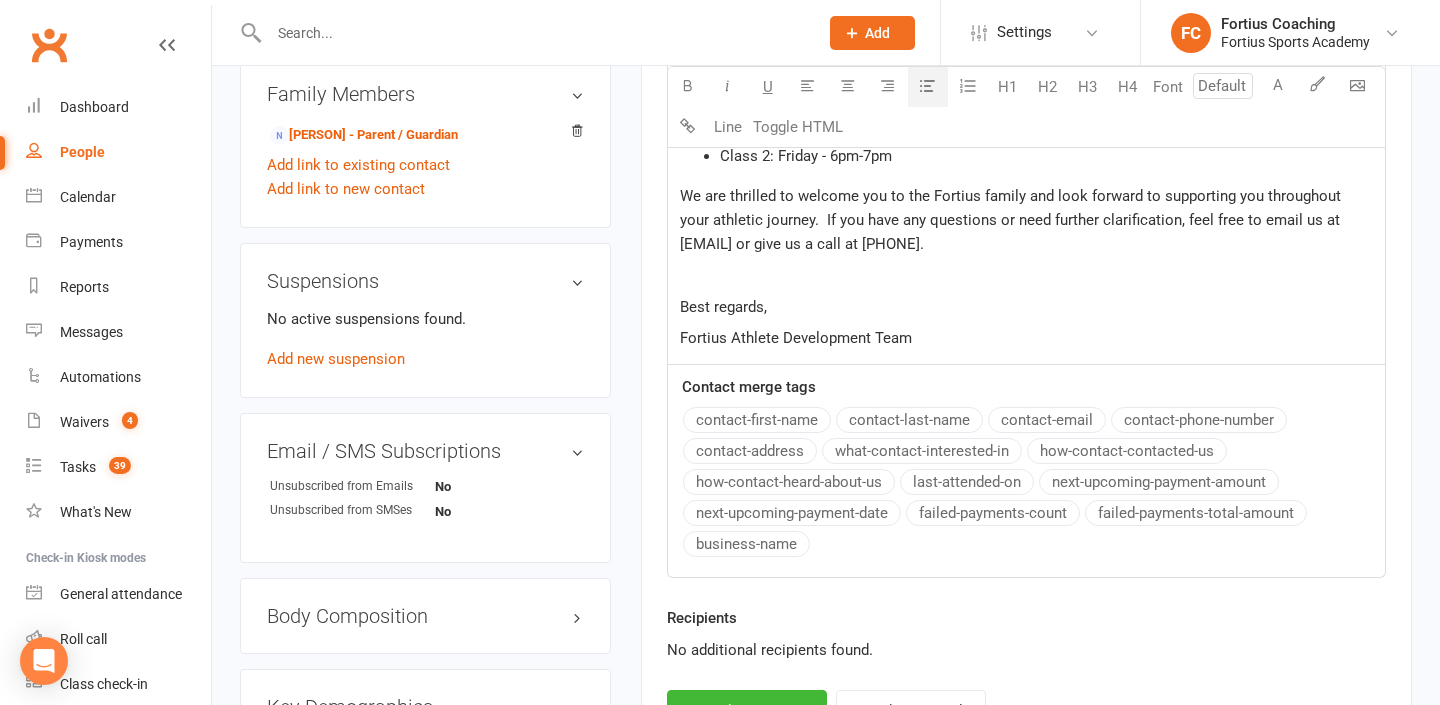 scroll, scrollTop: 1102, scrollLeft: 0, axis: vertical 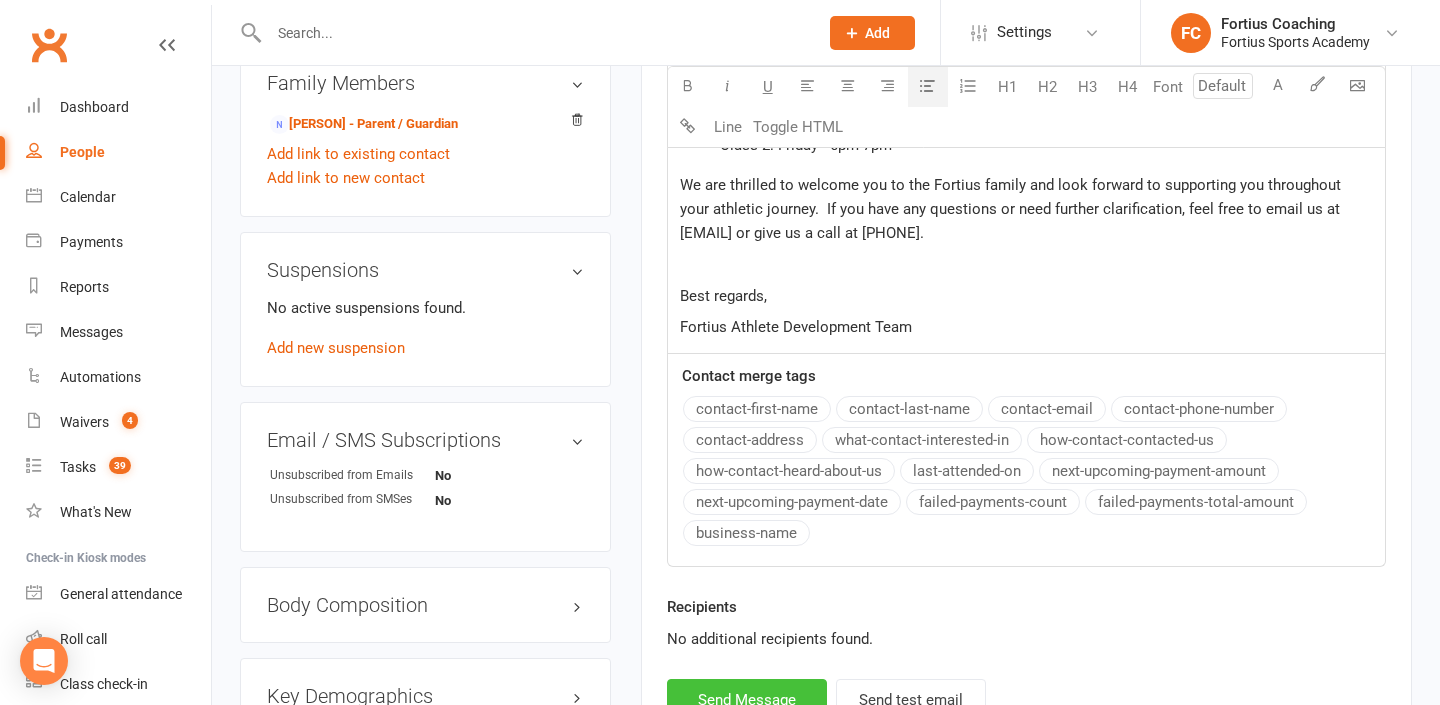 click on "Send Message" at bounding box center (747, 700) 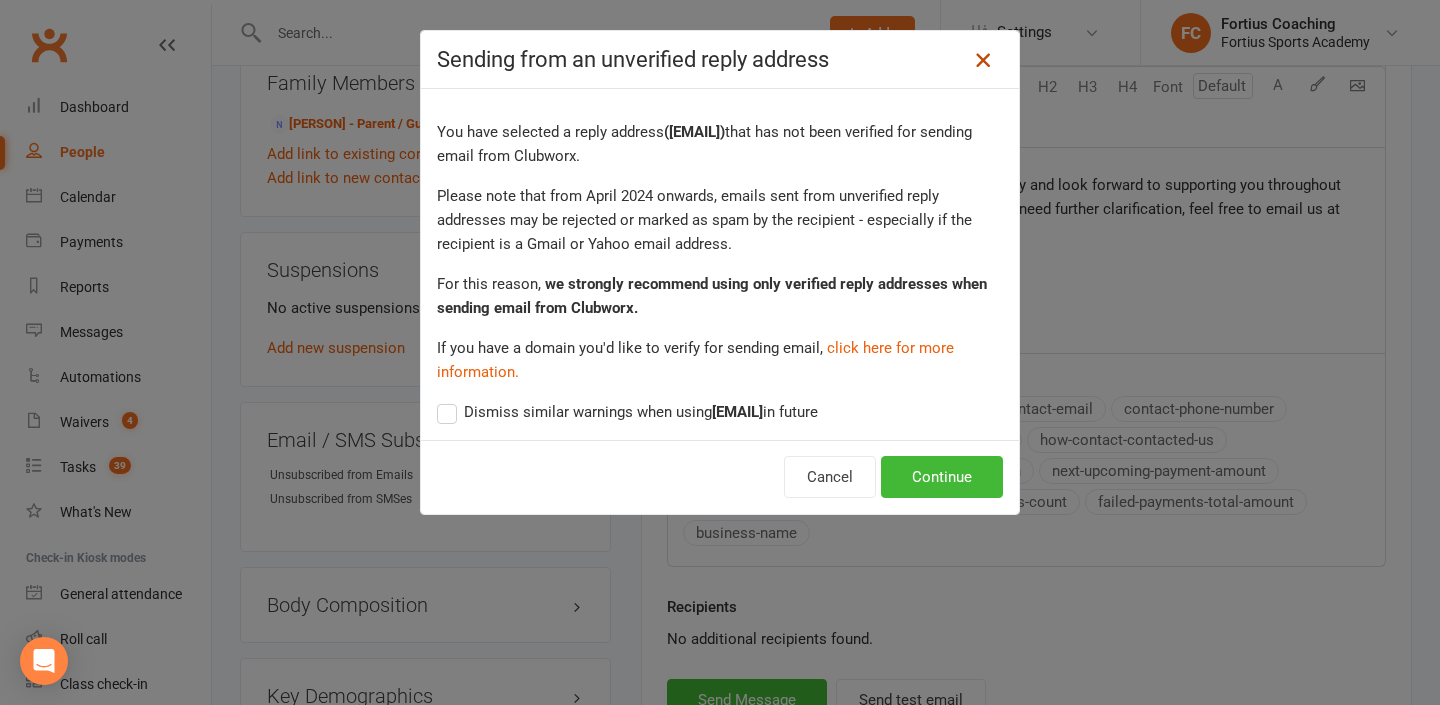 click at bounding box center [983, 60] 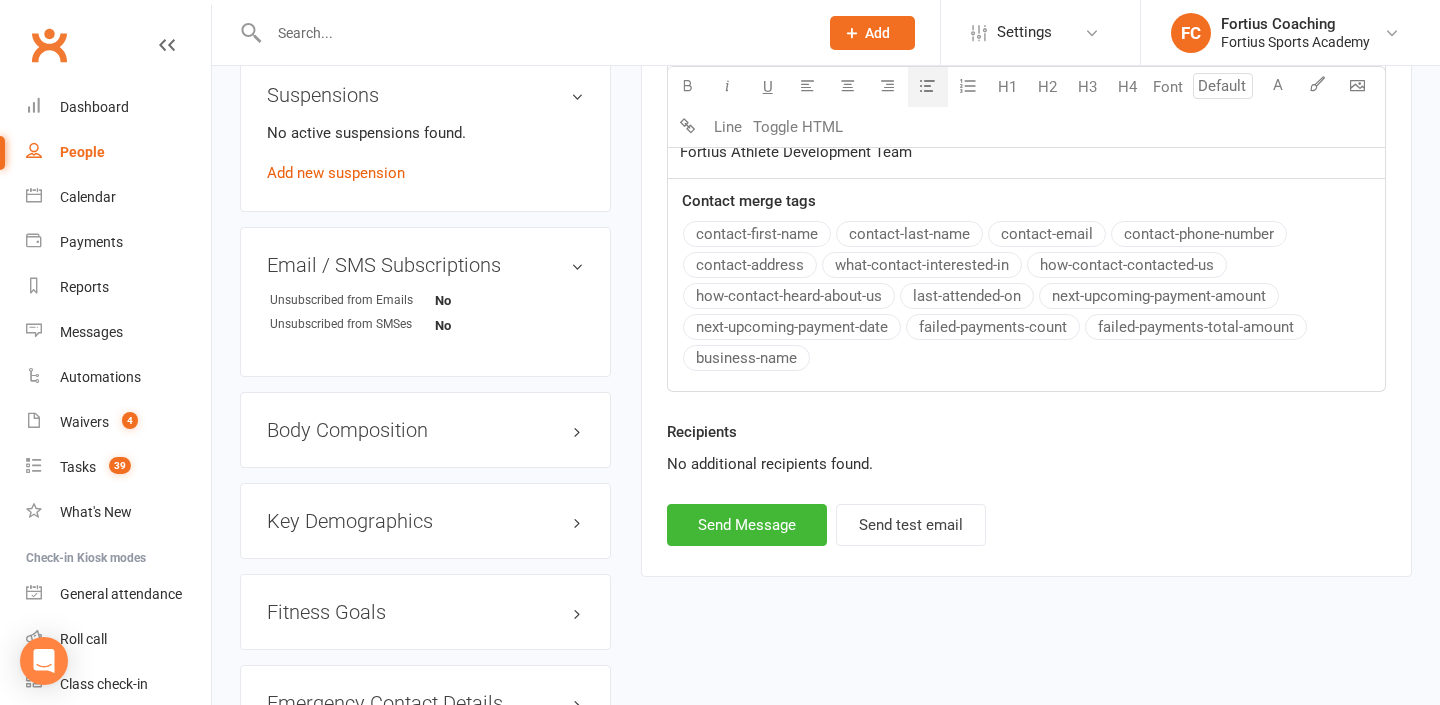 scroll, scrollTop: 1295, scrollLeft: 0, axis: vertical 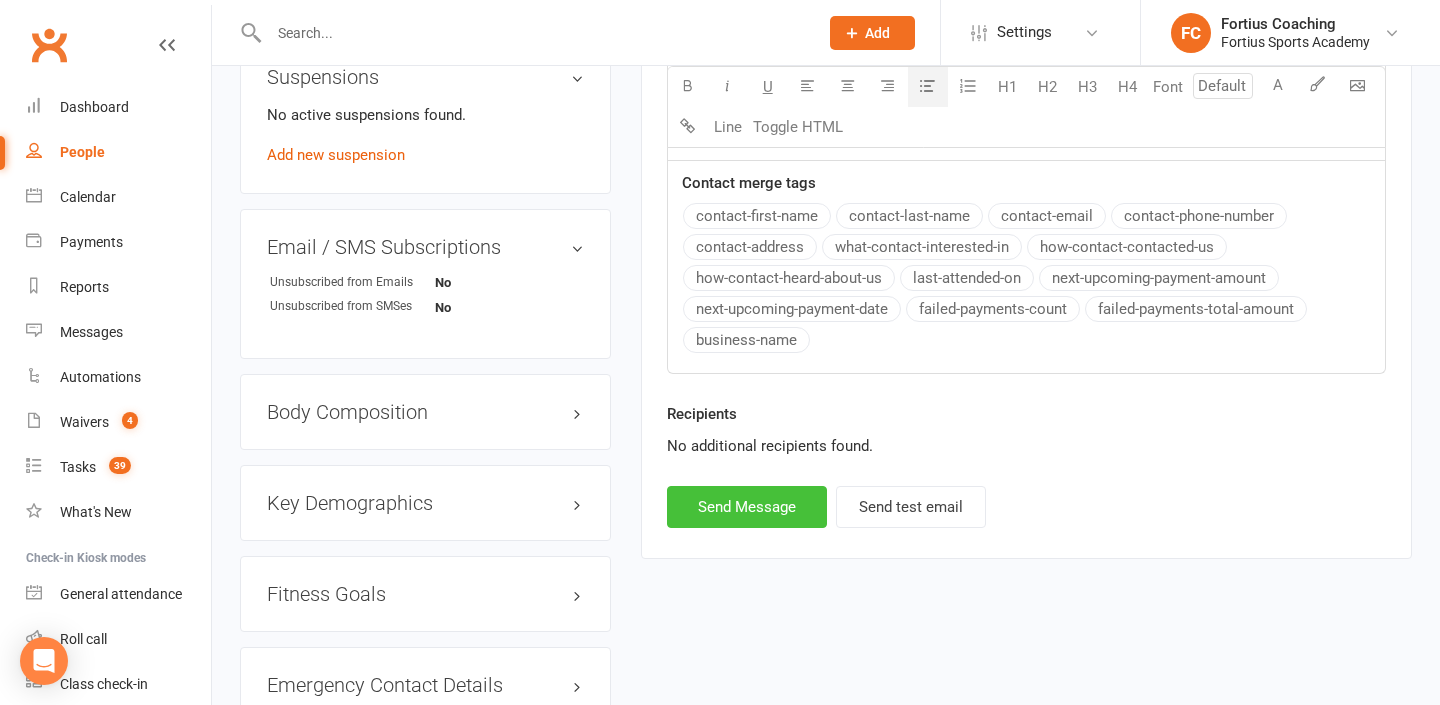 click on "Send Message" at bounding box center (747, 507) 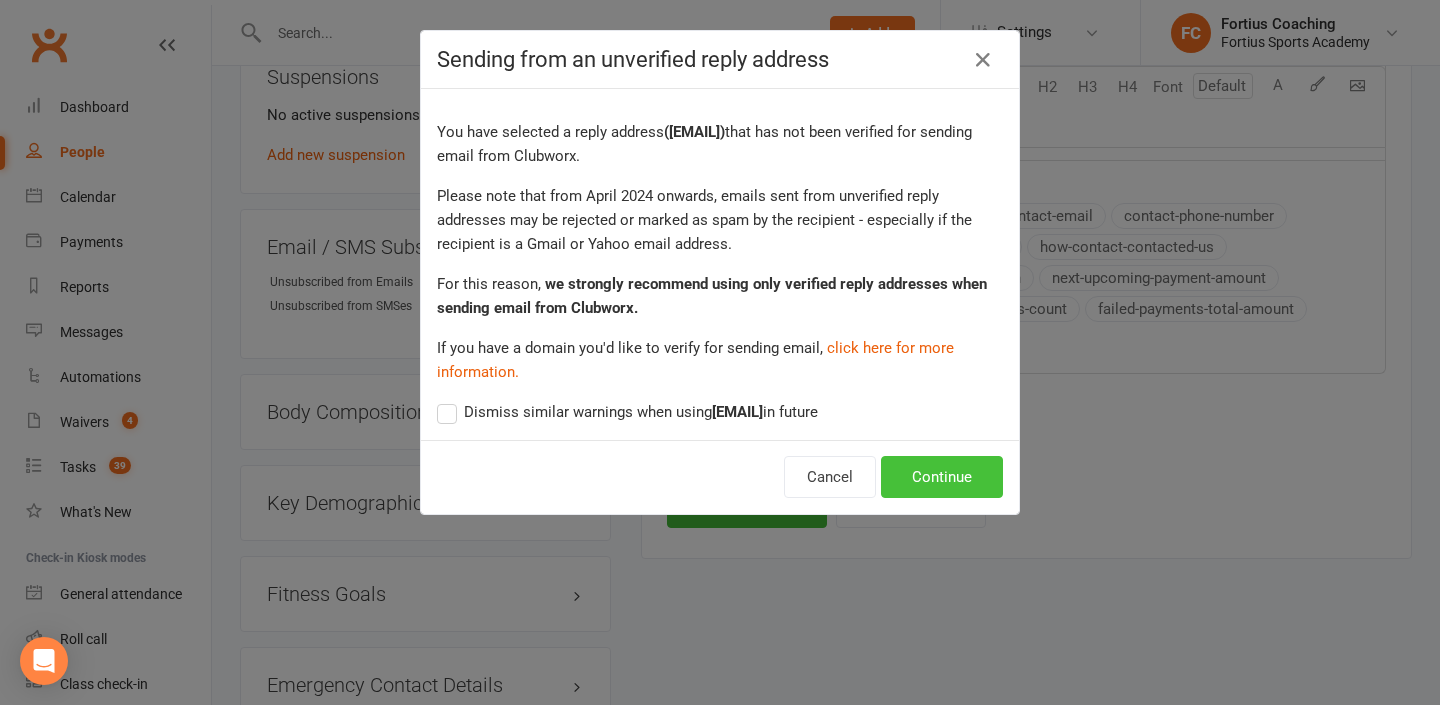 click on "Continue" at bounding box center [942, 477] 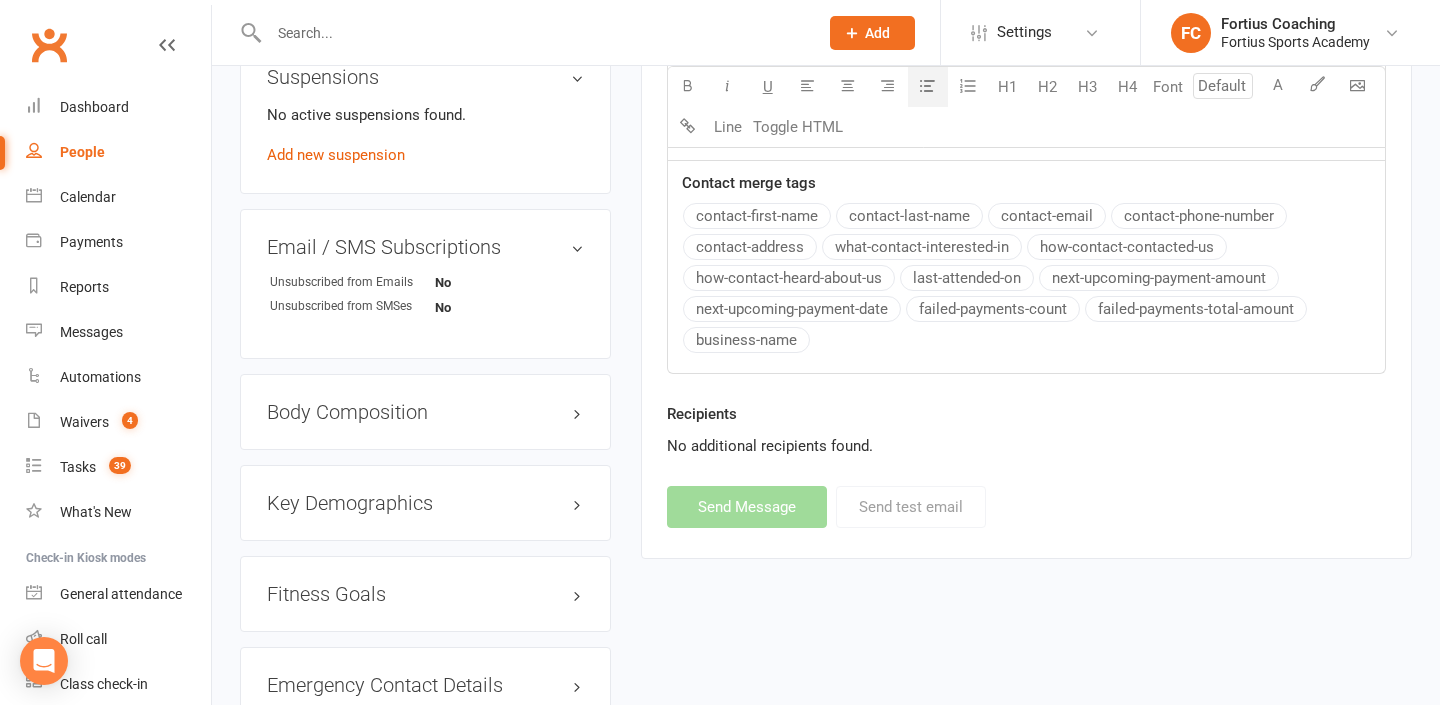 select 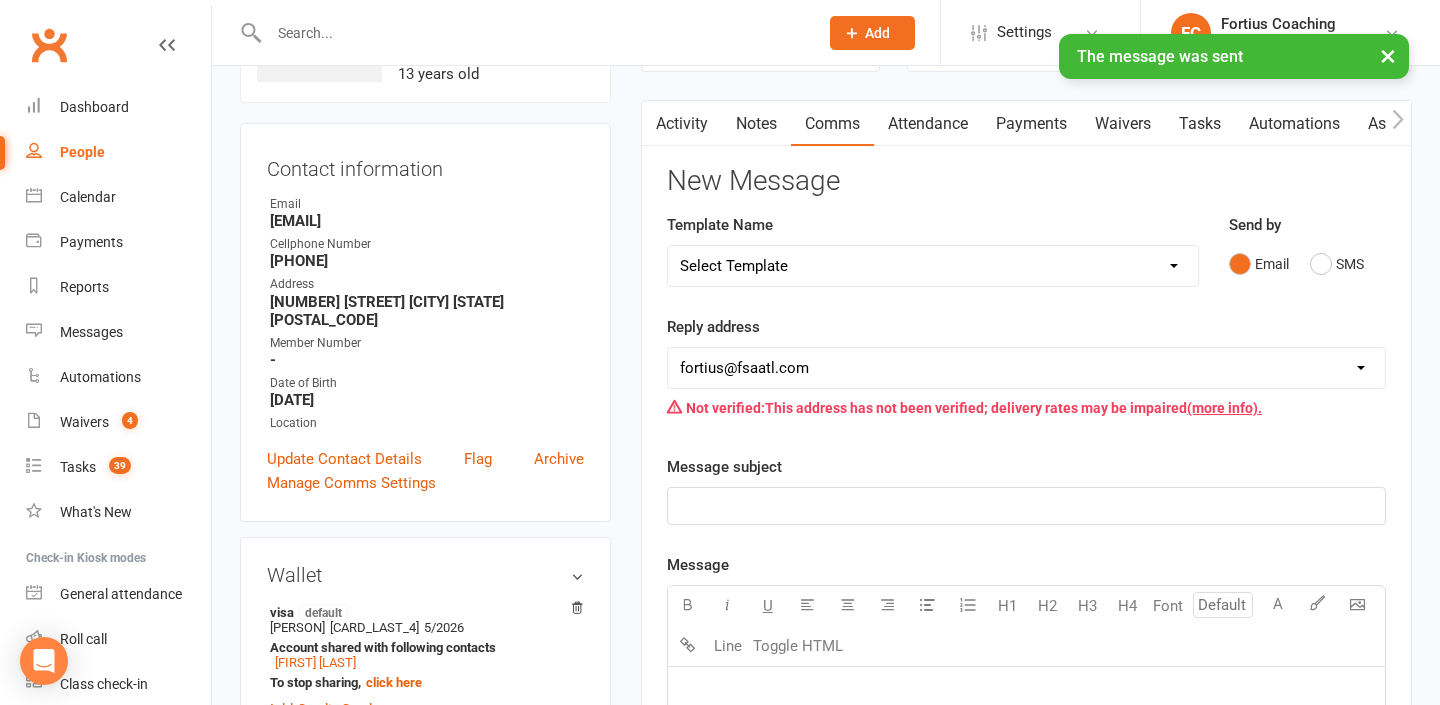 scroll, scrollTop: 0, scrollLeft: 0, axis: both 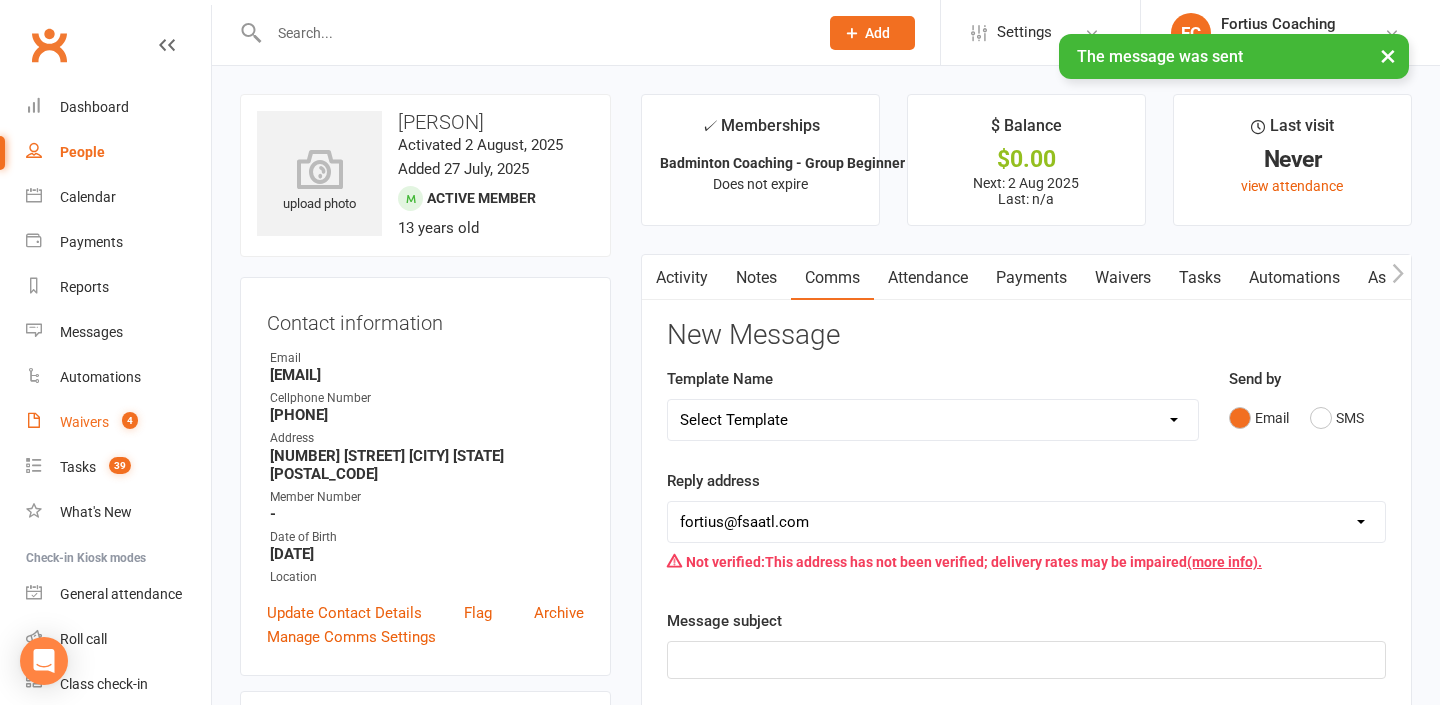 click on "4" at bounding box center (125, 422) 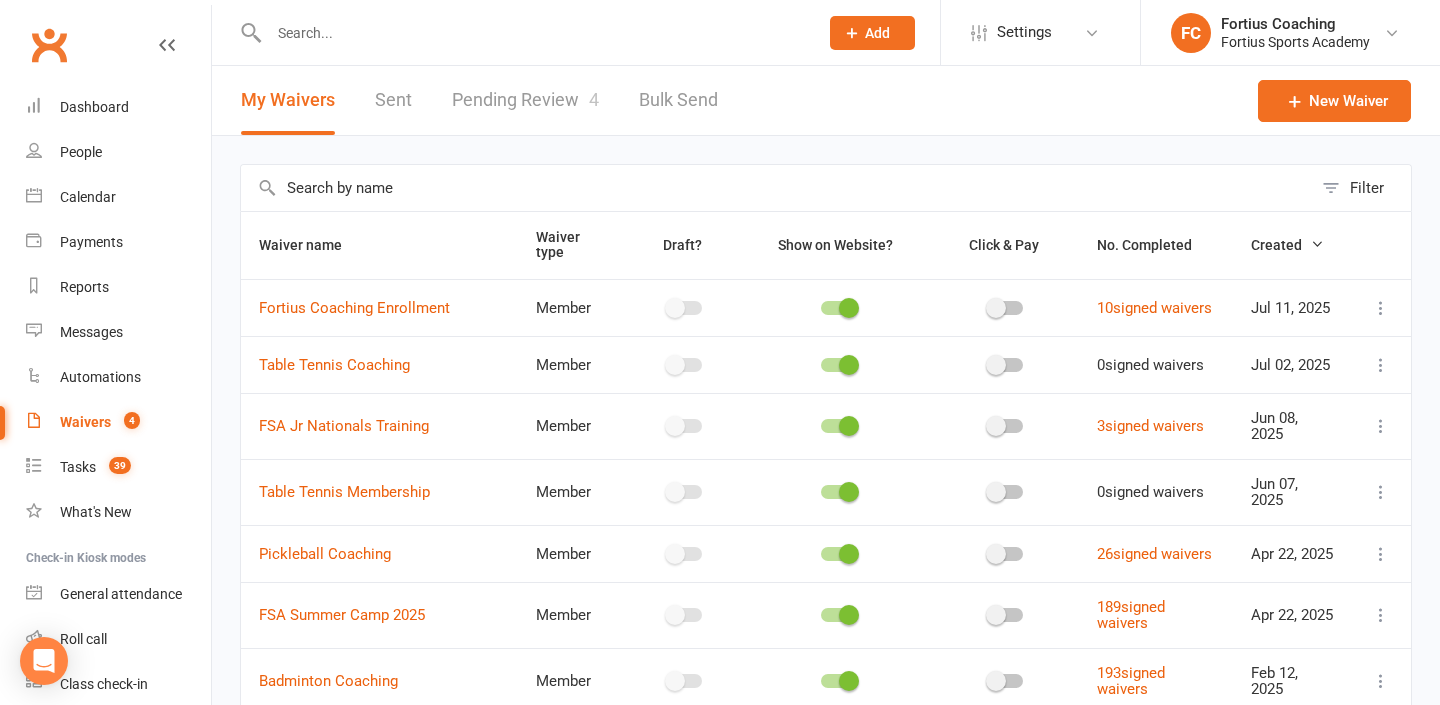 click on "Pending Review 4" at bounding box center (525, 100) 